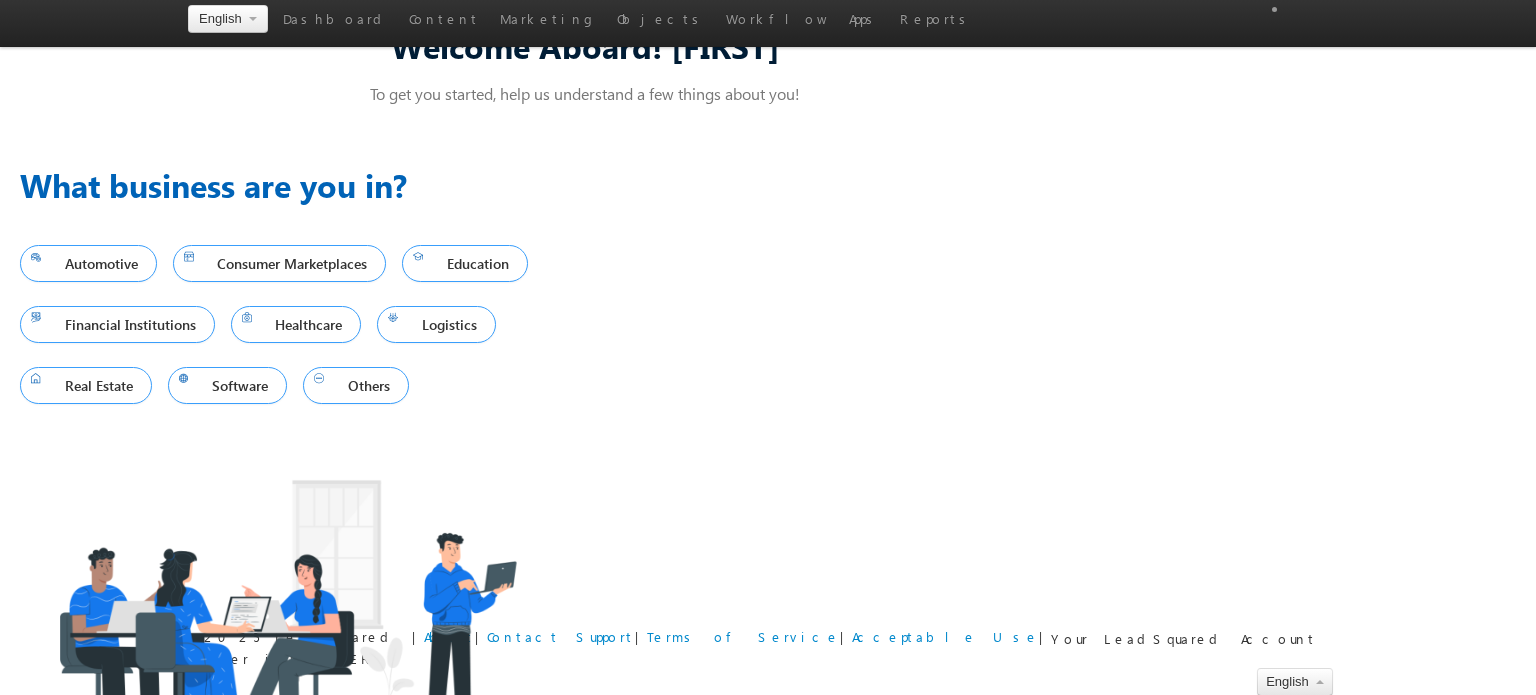 scroll, scrollTop: 0, scrollLeft: 0, axis: both 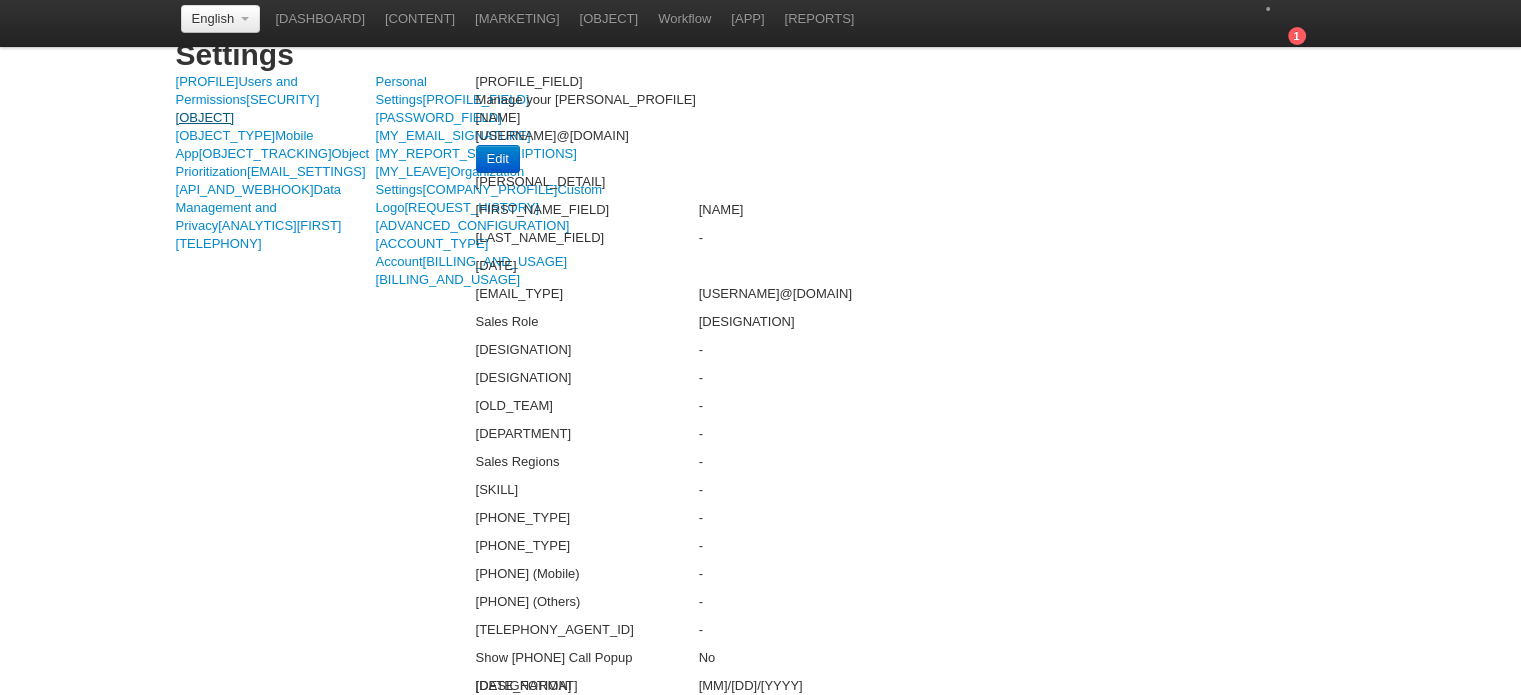 click on "[OBJECTS_TYPE]" at bounding box center (205, 117) 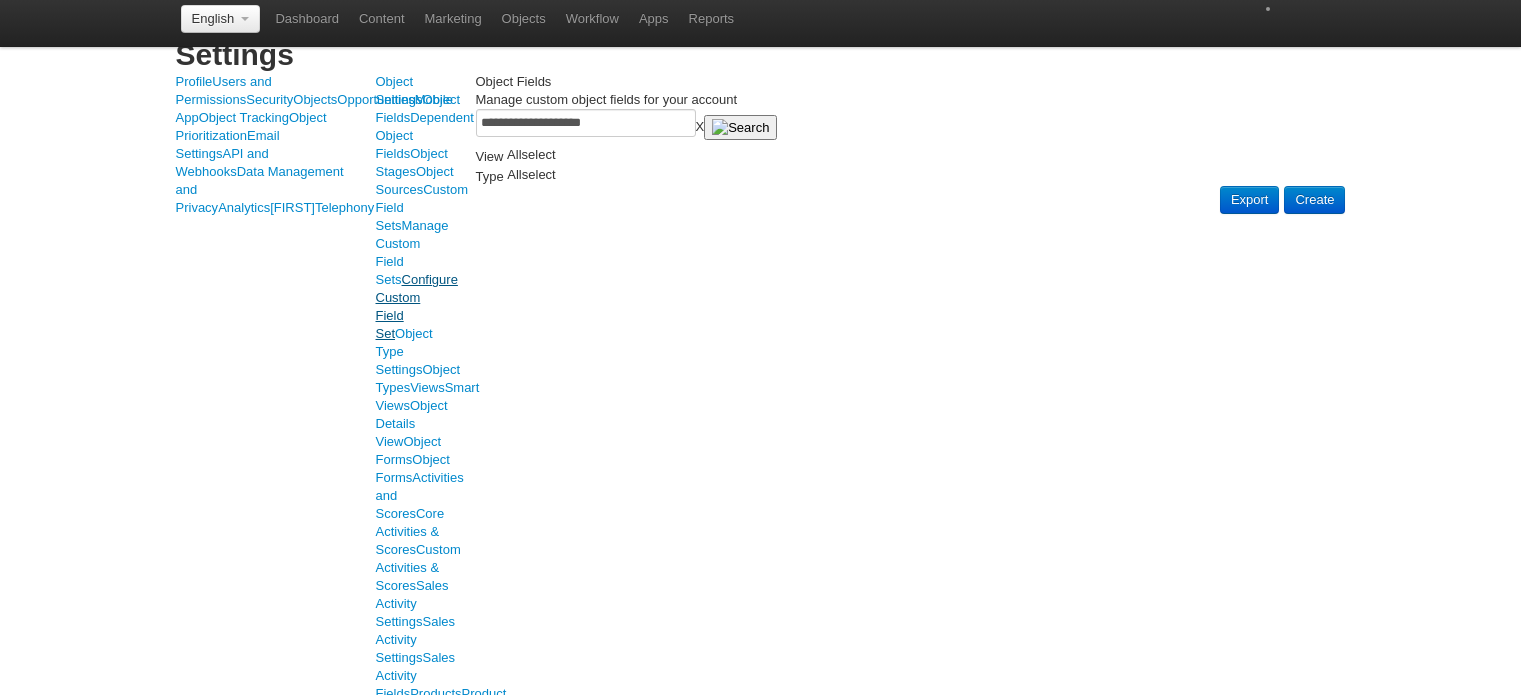 scroll, scrollTop: 0, scrollLeft: 0, axis: both 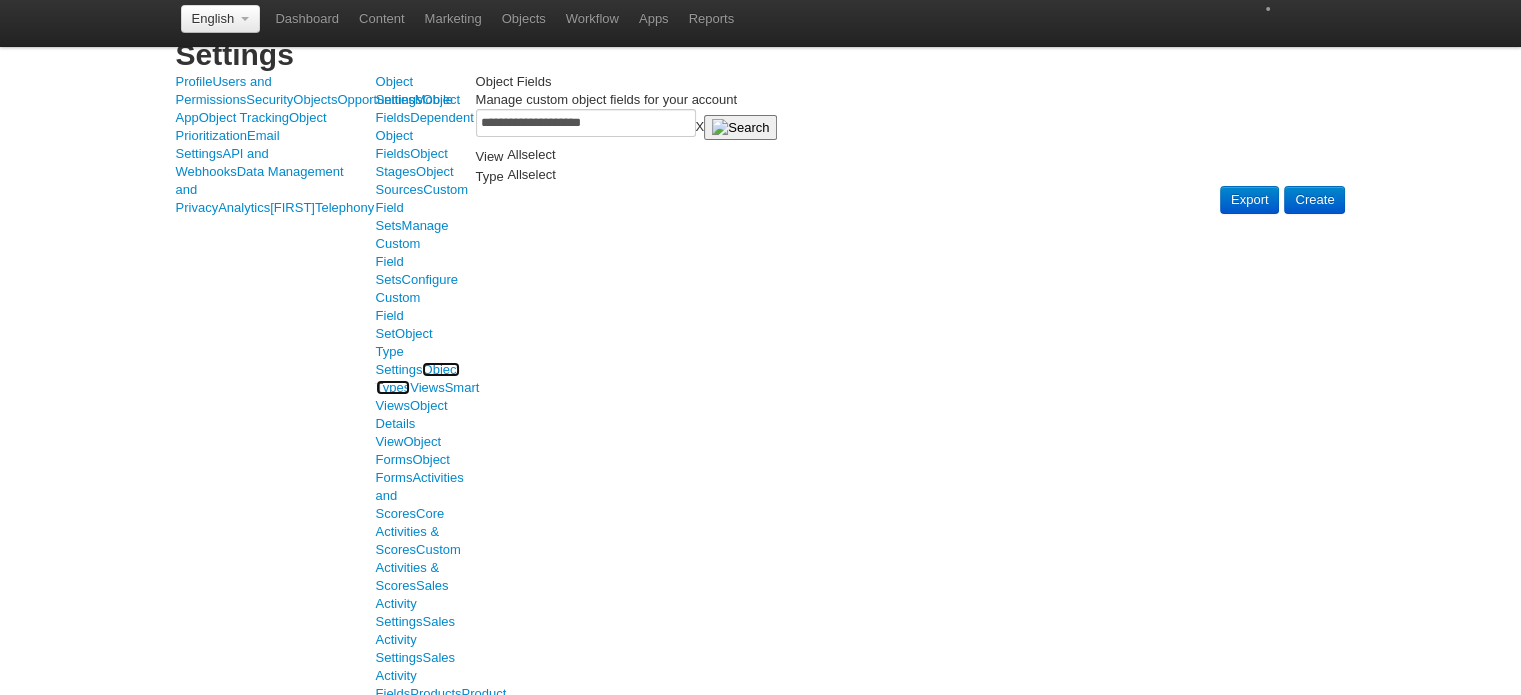 click on "Object Types" at bounding box center (418, 378) 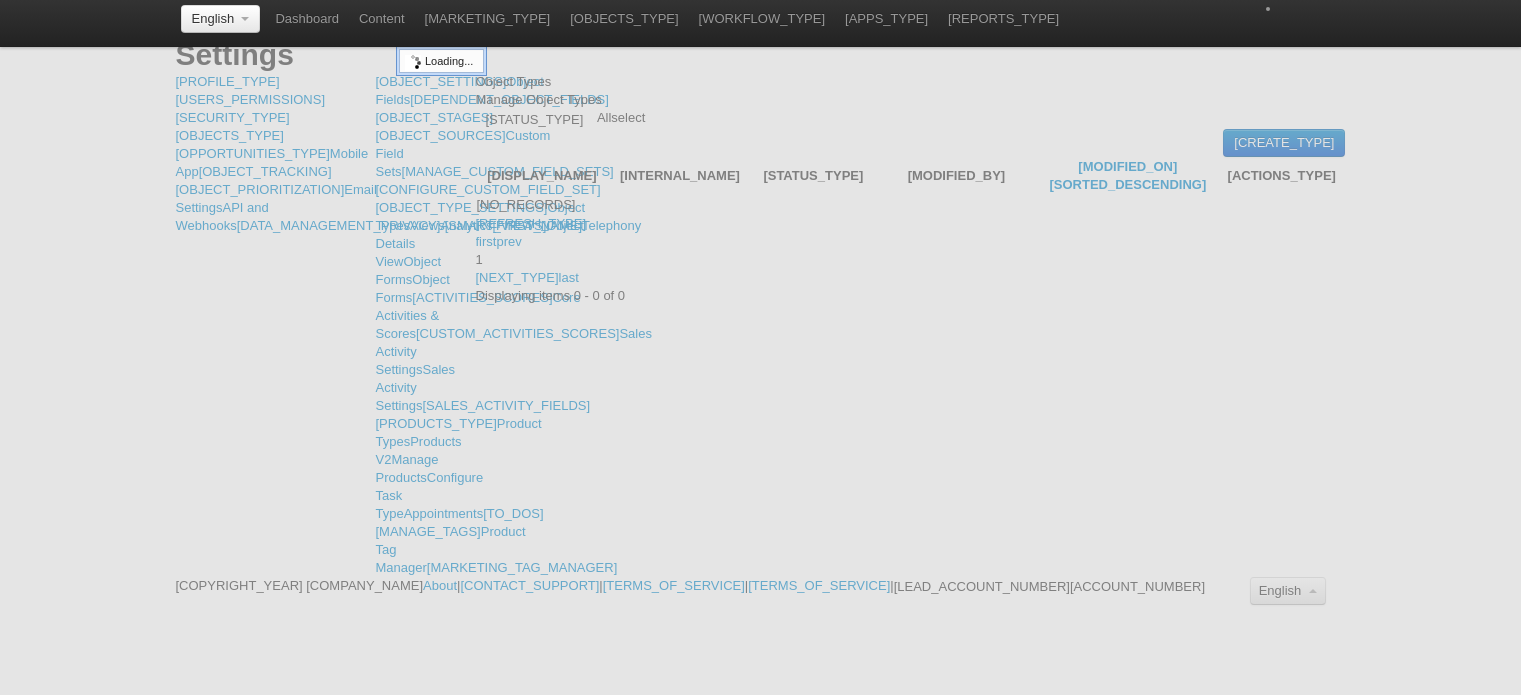 scroll, scrollTop: 0, scrollLeft: 0, axis: both 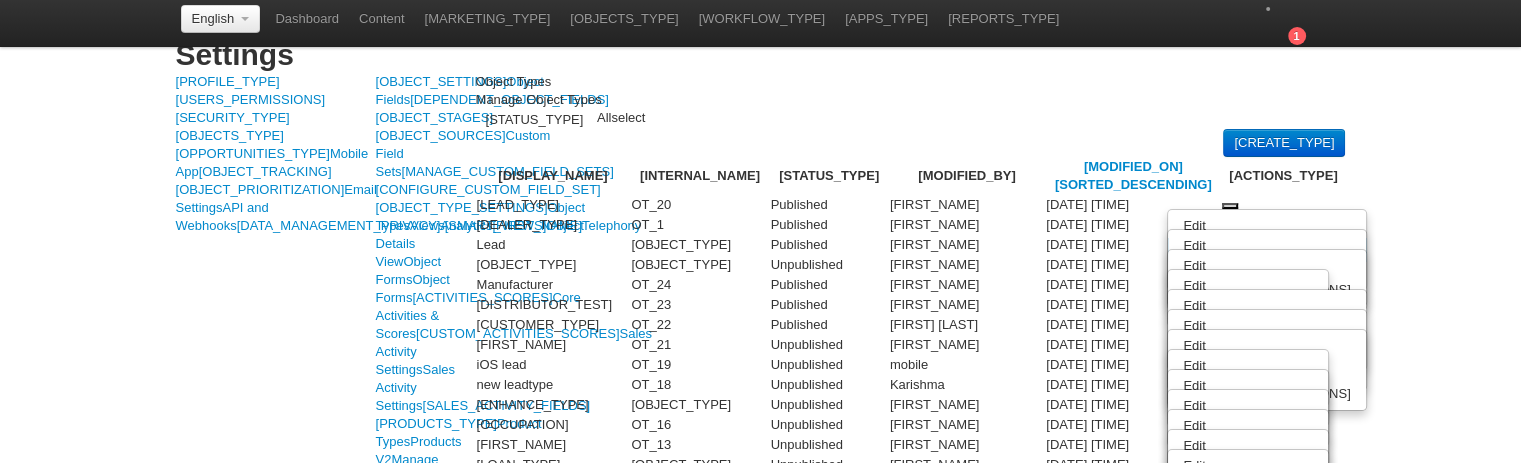 click on "[UNPUBLISH_TYPE]" at bounding box center (1266, 226) 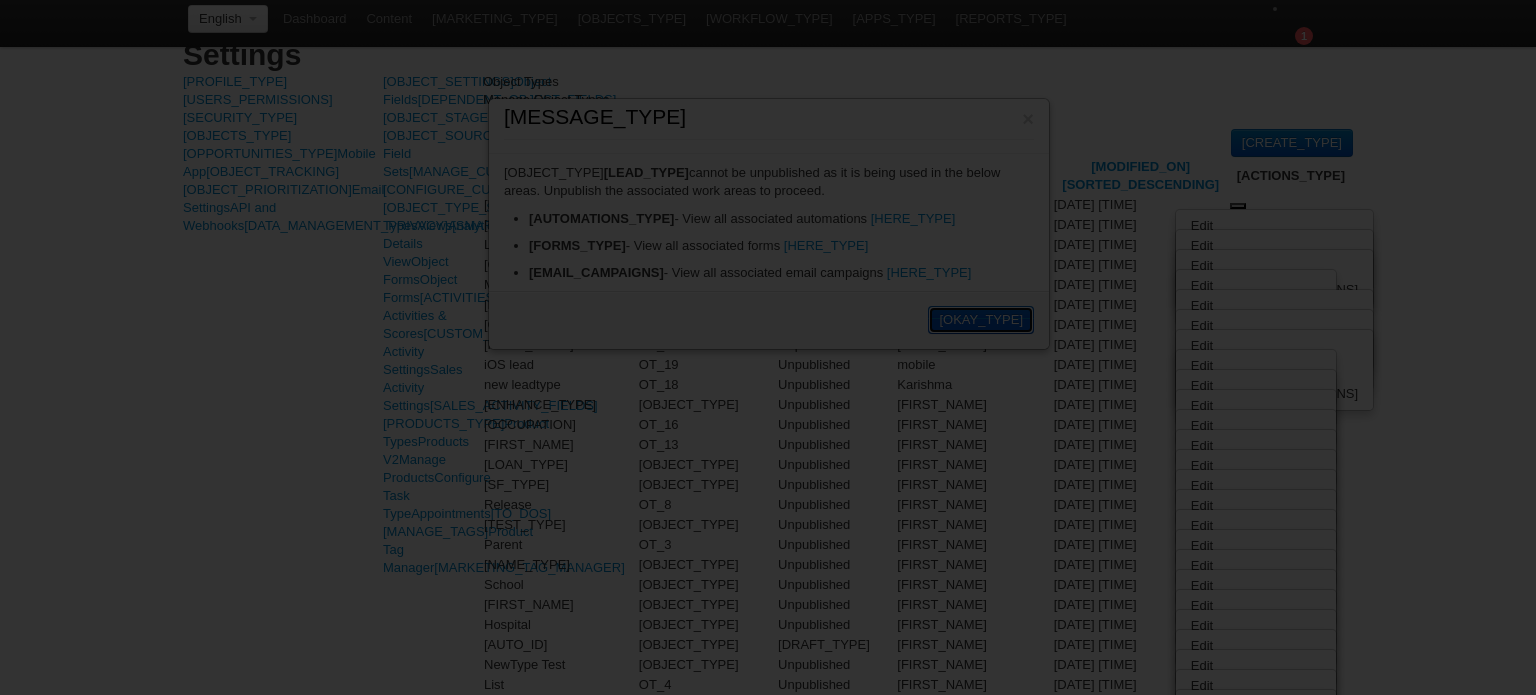 click on "[OKAY_TYPE]" at bounding box center (981, 320) 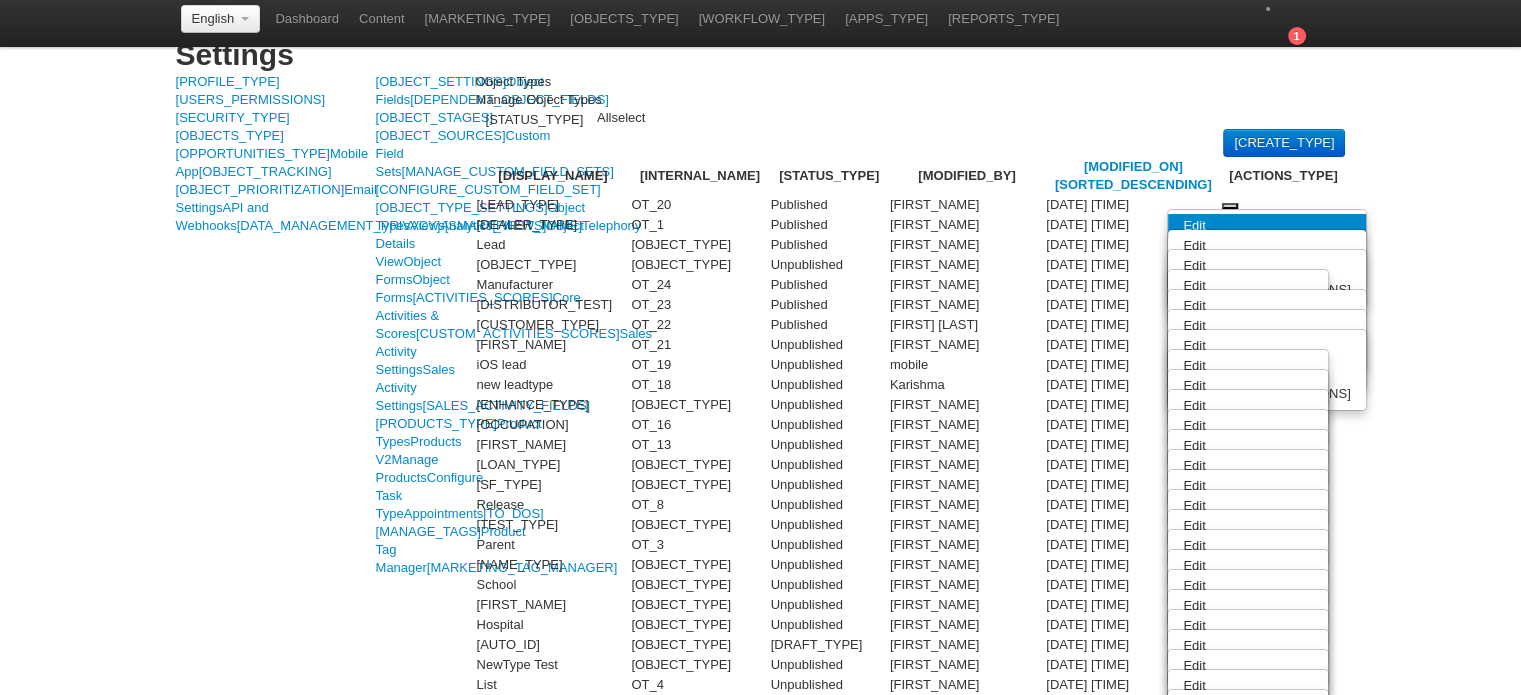 click on "Edit" at bounding box center (1266, 226) 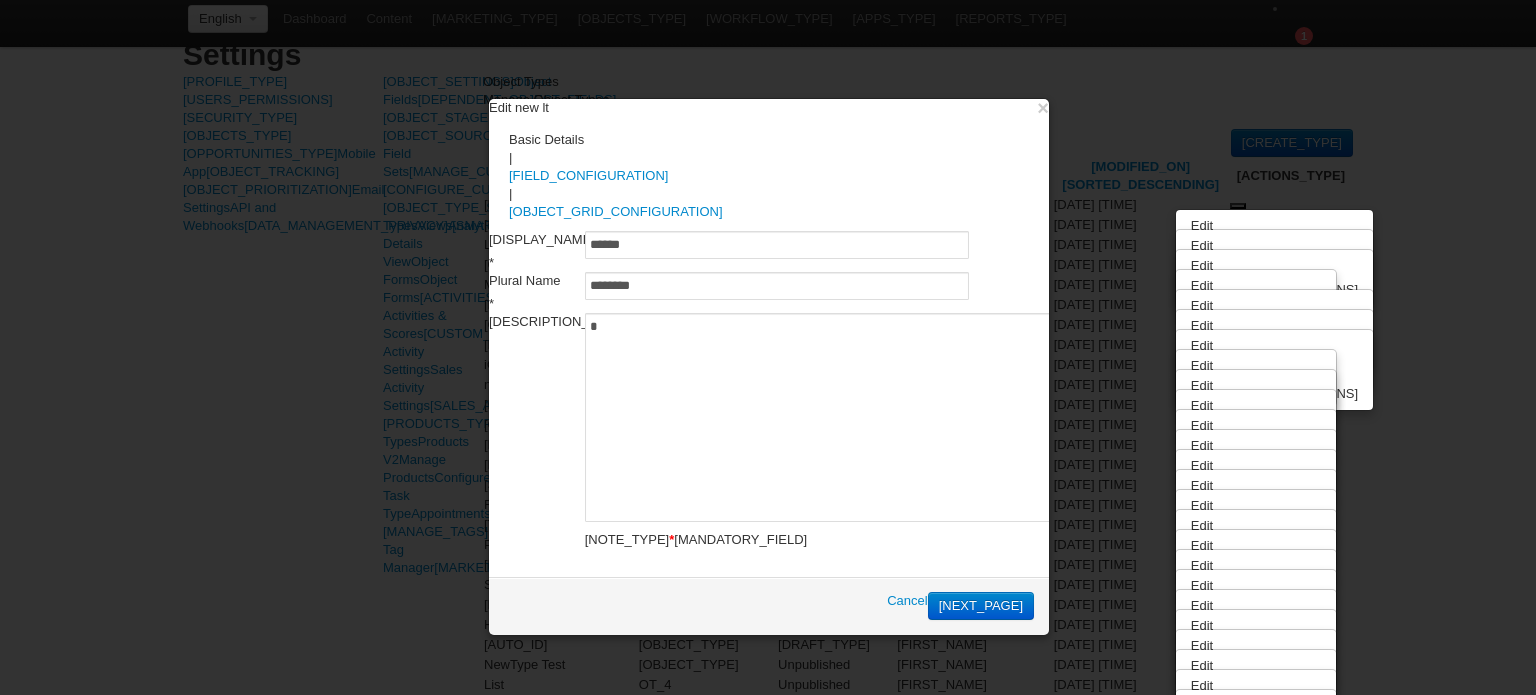 click on "[FIELD_CONFIGURATION]" at bounding box center (789, 176) 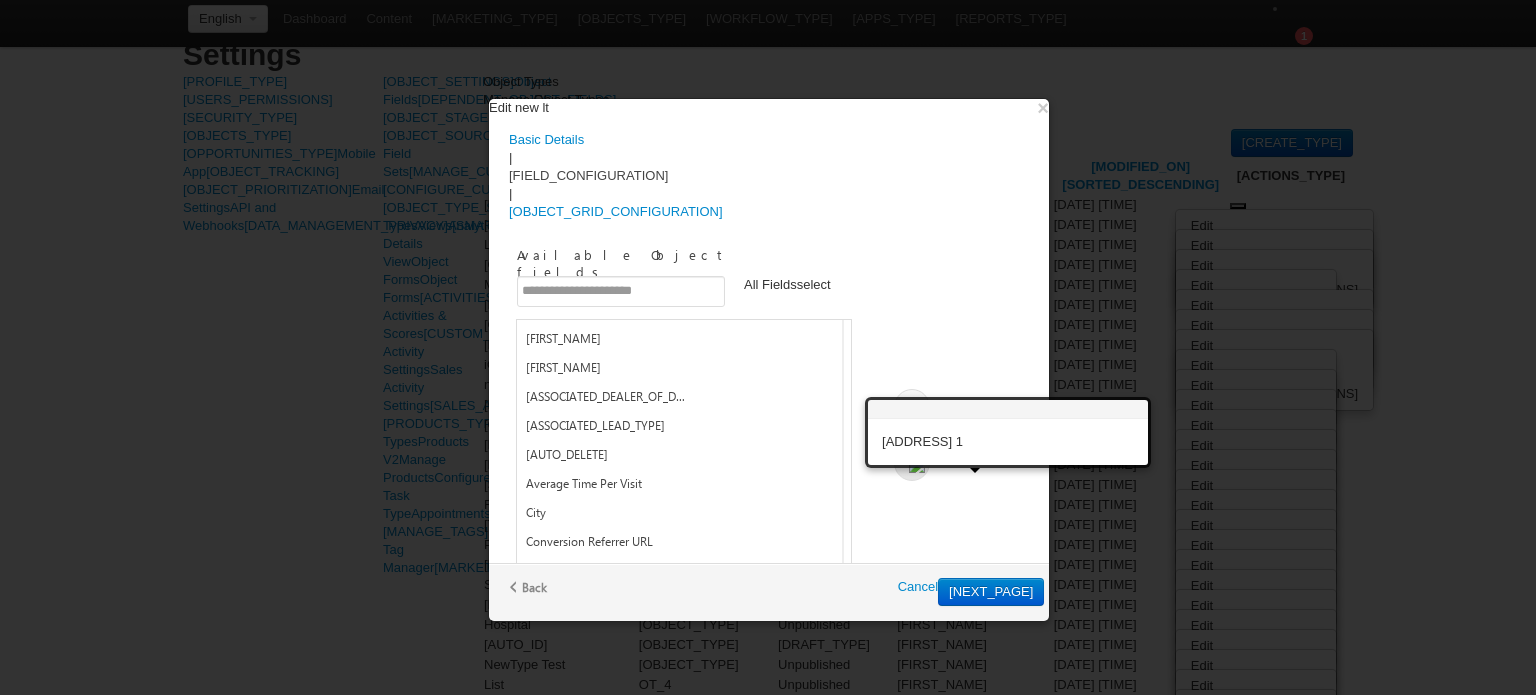 click on "[ADDRESS] 1" at bounding box center (572, 929) 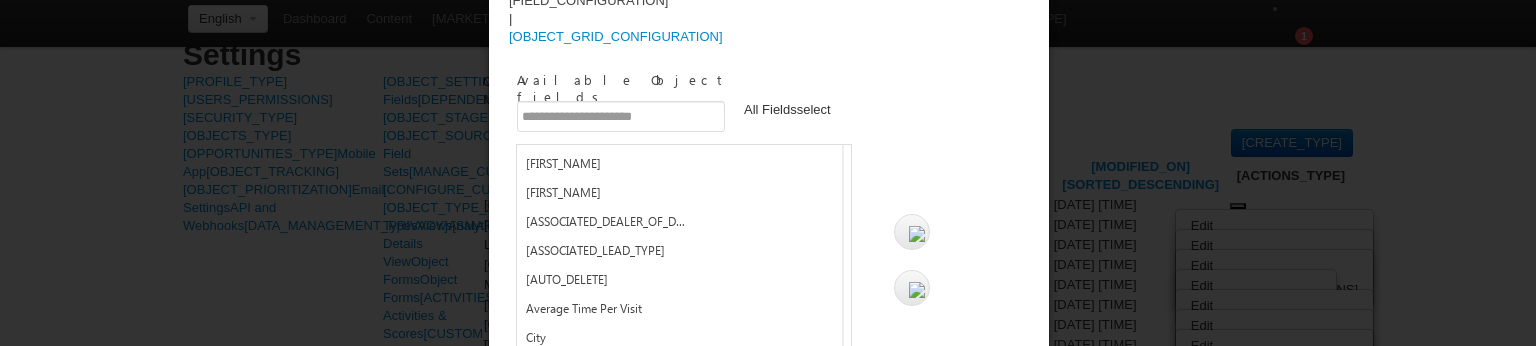 click at bounding box center [912, 288] 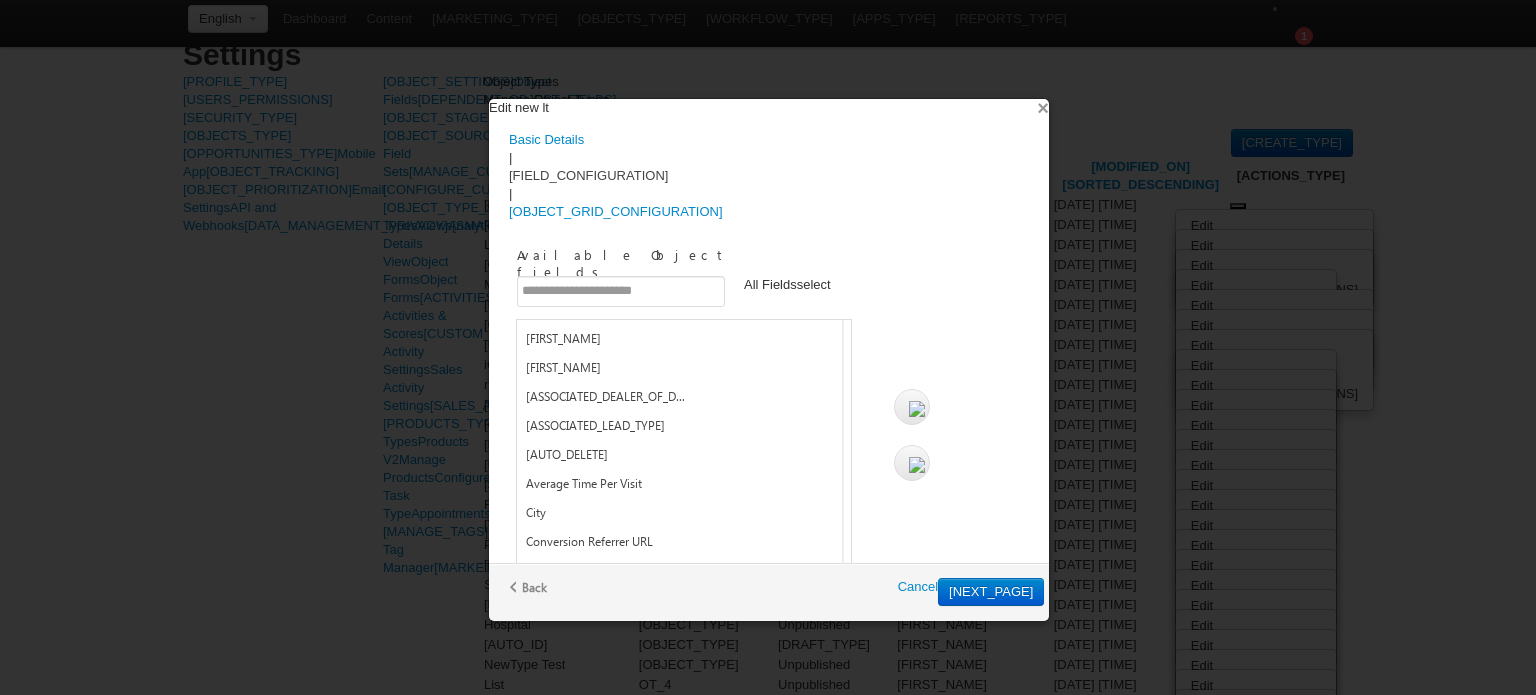 click on "×" at bounding box center (1043, 108) 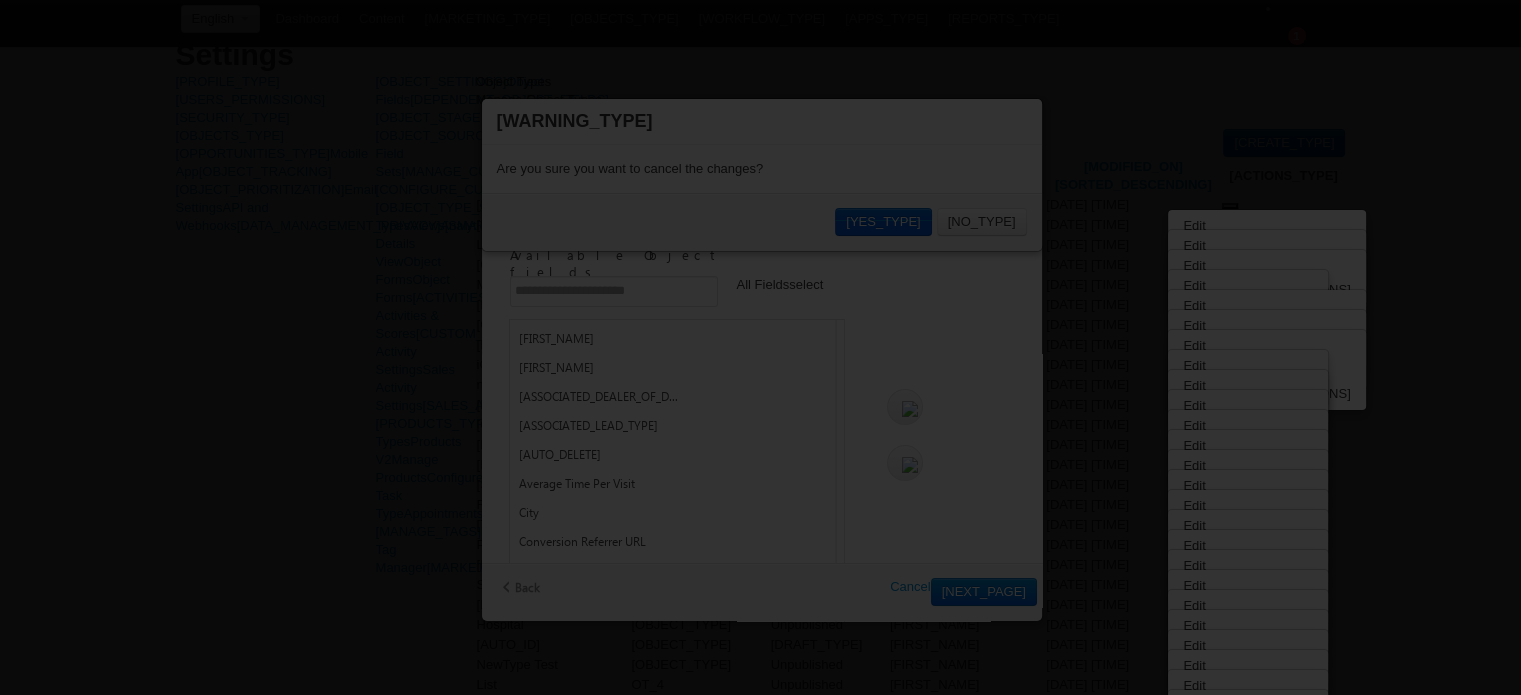 click on "[YES_TYPE]" at bounding box center [883, 222] 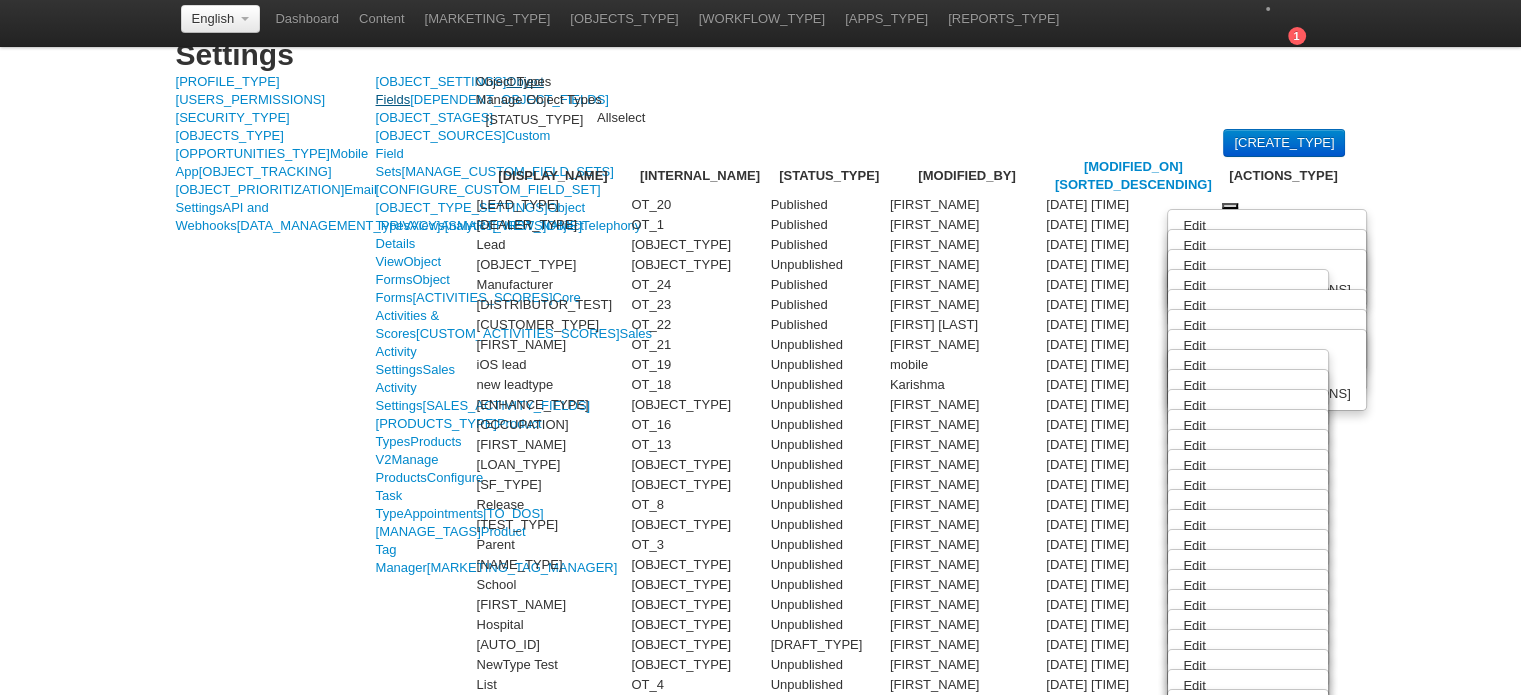 click on "Object Fields" at bounding box center [460, 90] 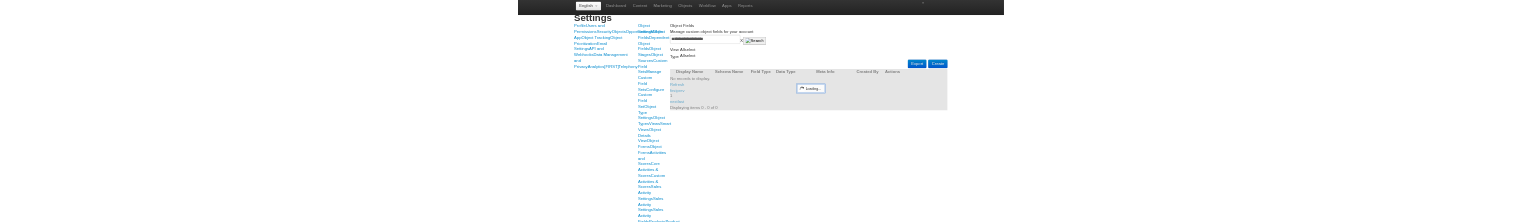 scroll, scrollTop: 0, scrollLeft: 0, axis: both 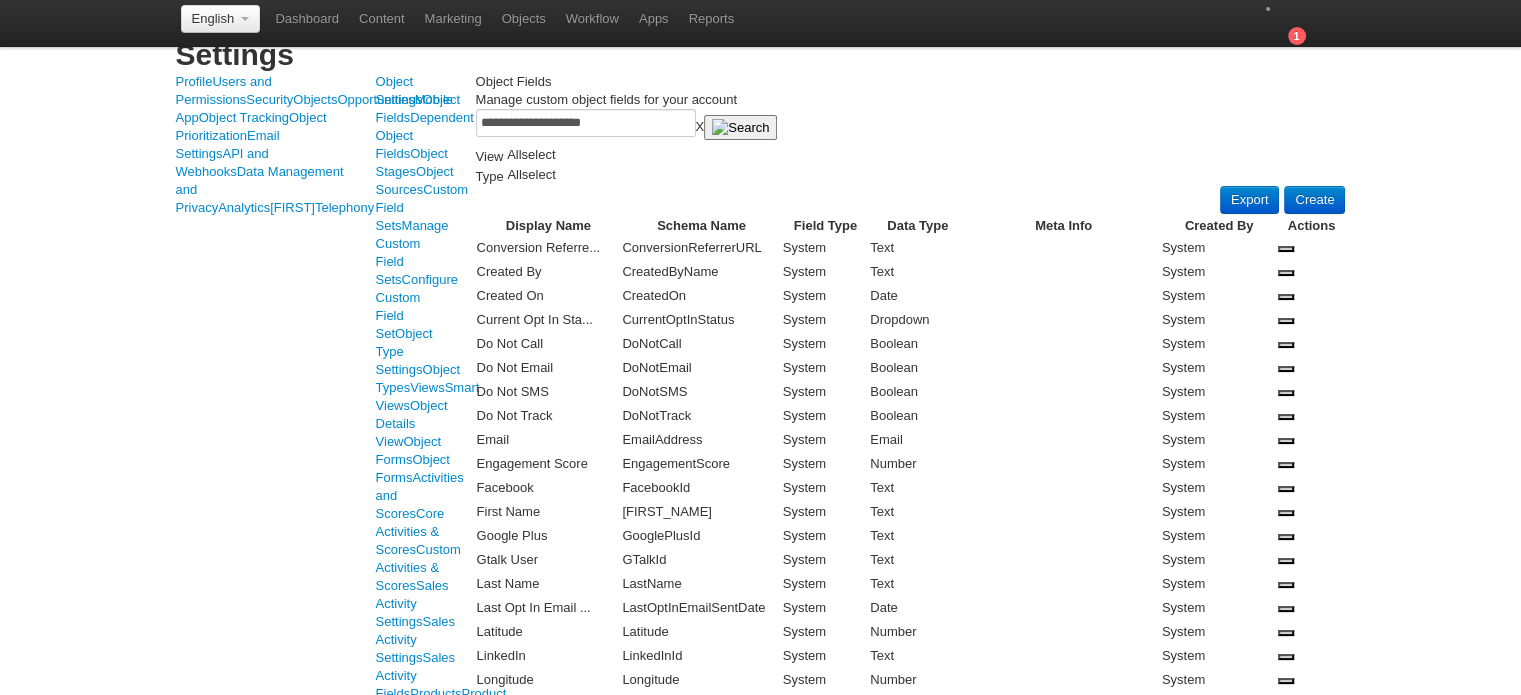 click on "All" at bounding box center (514, 154) 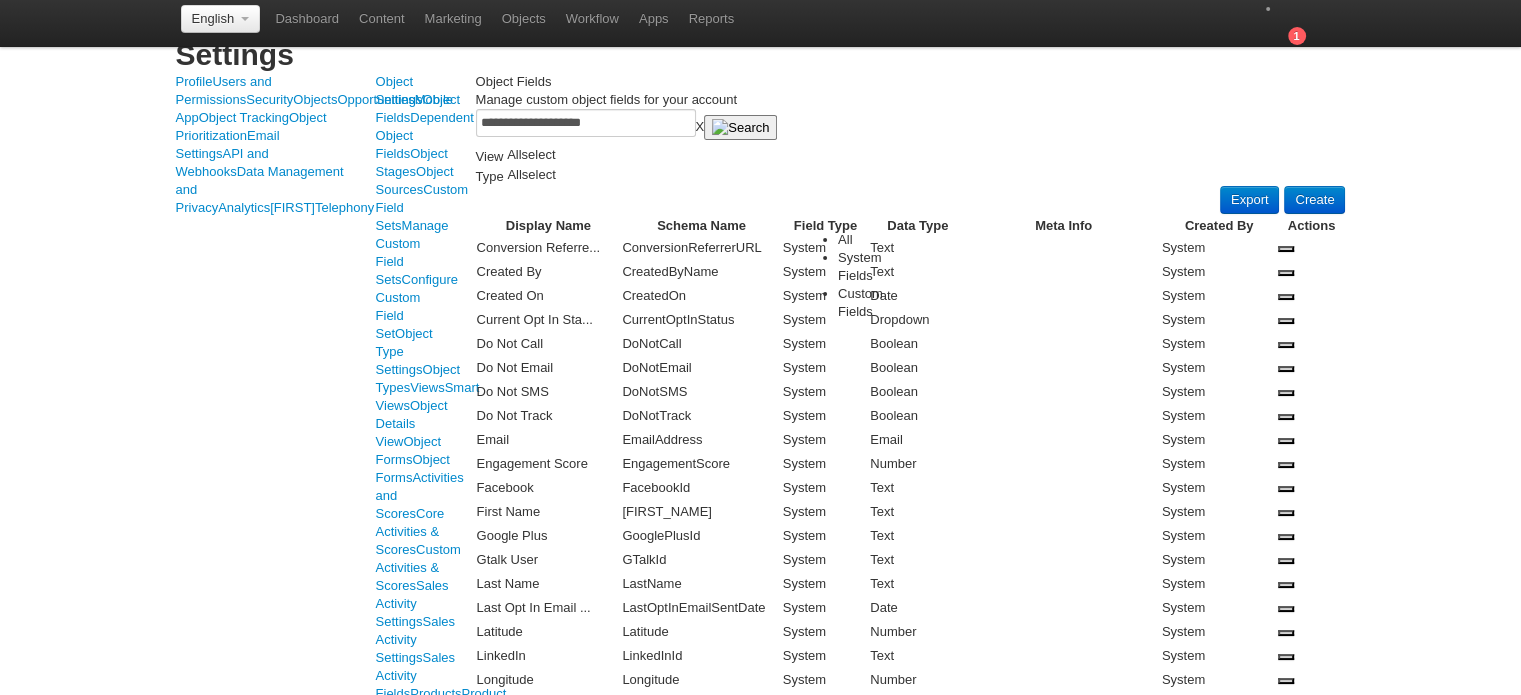 click on "System Fields" at bounding box center (874, 267) 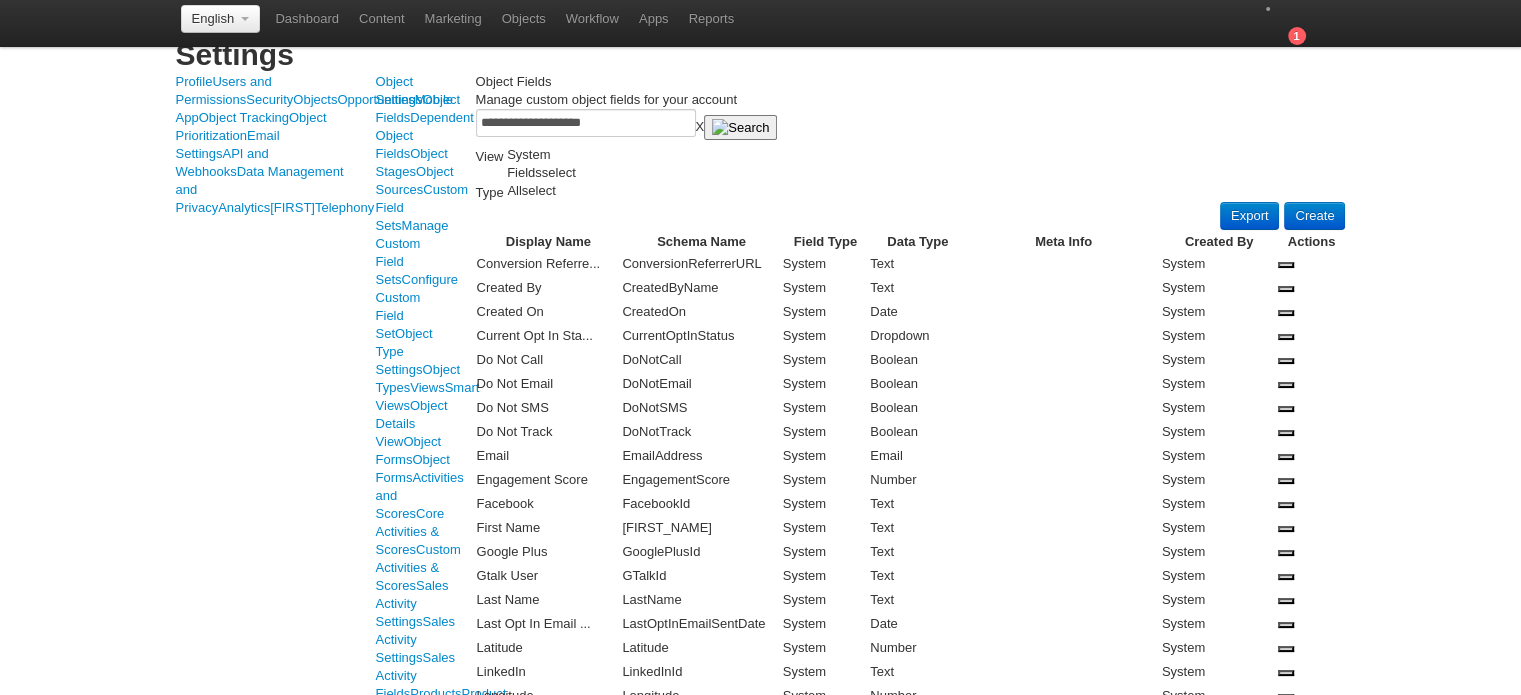 click on "System Fields" at bounding box center (528, 163) 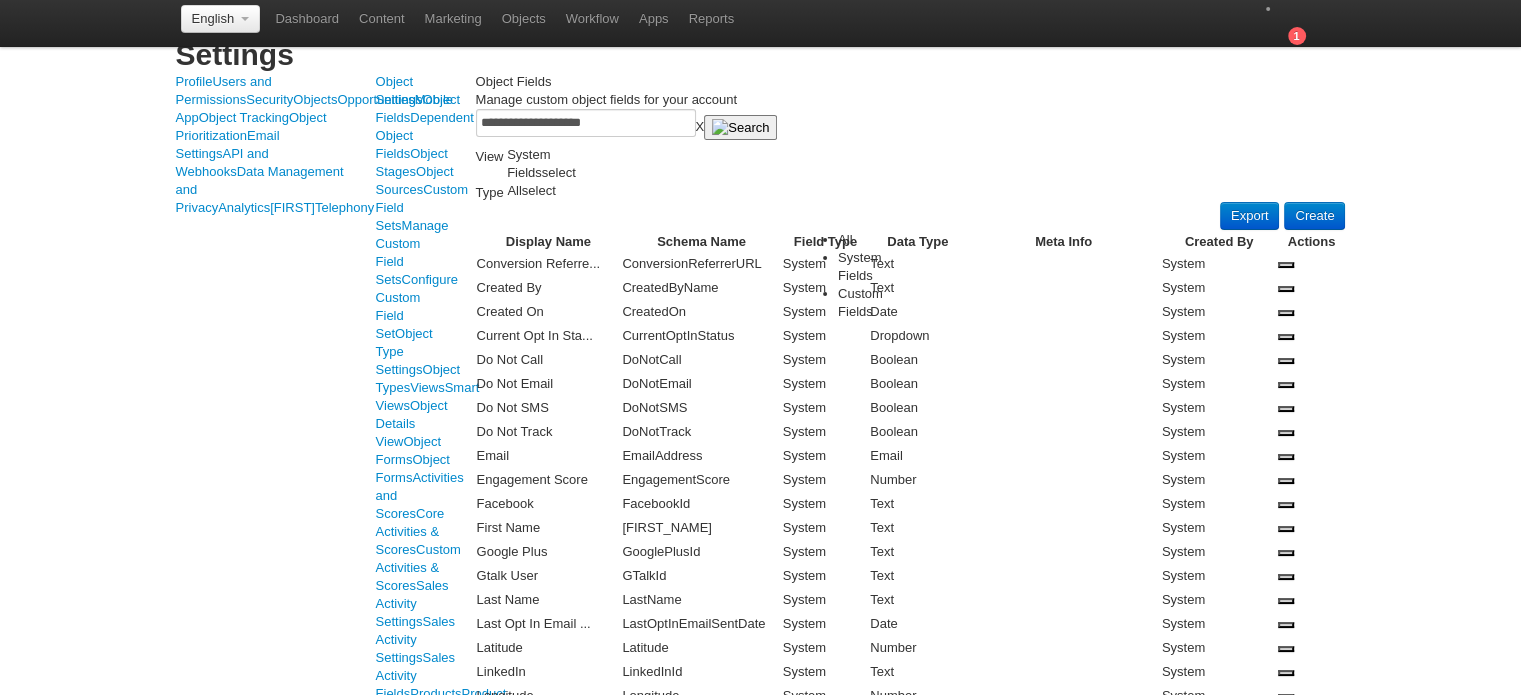 click on "Custom Fields" at bounding box center [874, 303] 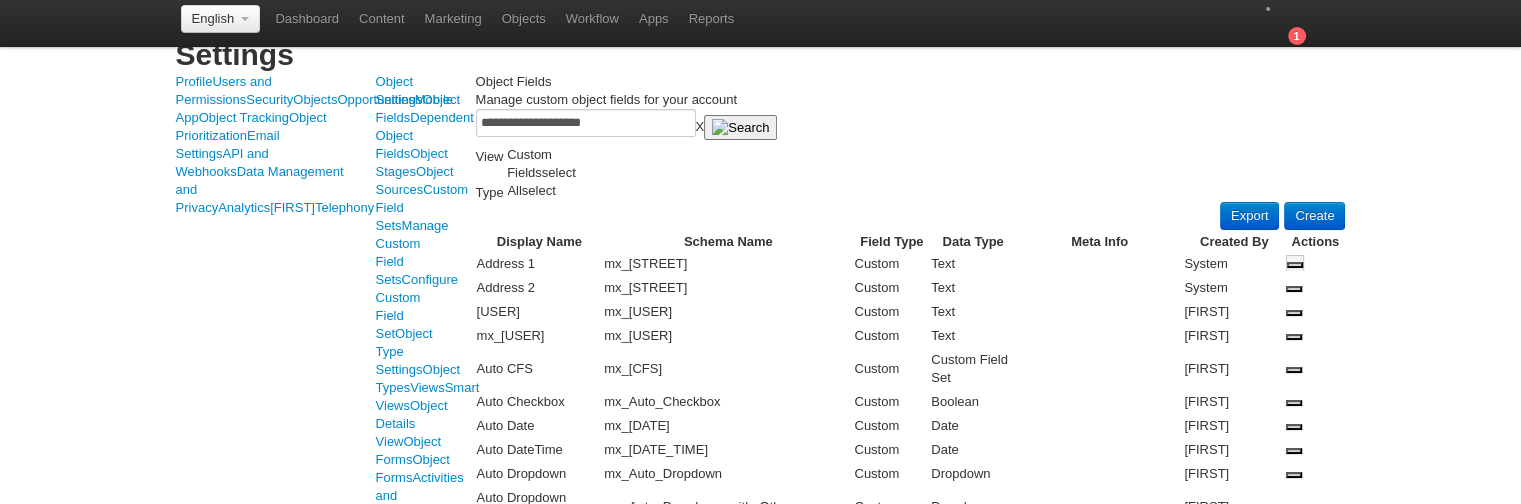click on "Delete" at bounding box center [0, 0] 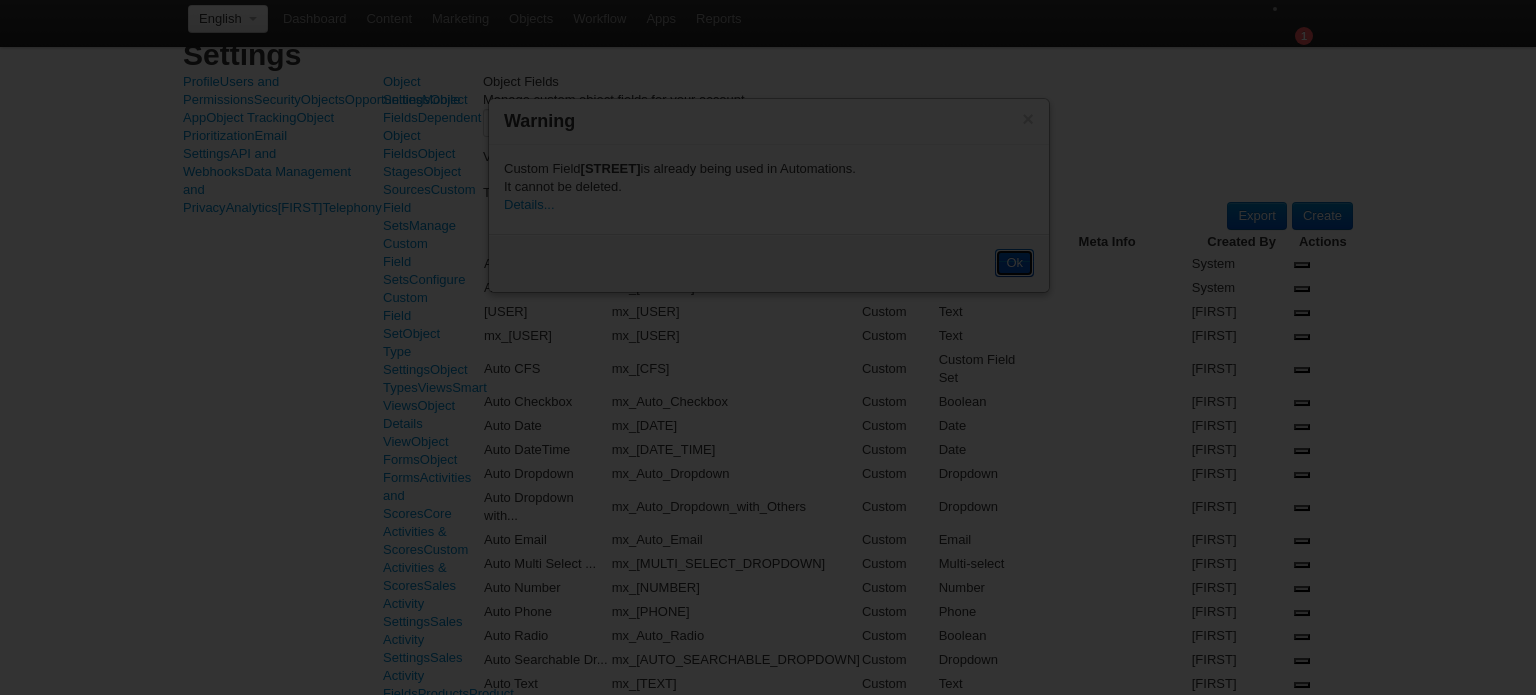 click on "Ok" at bounding box center (1014, 263) 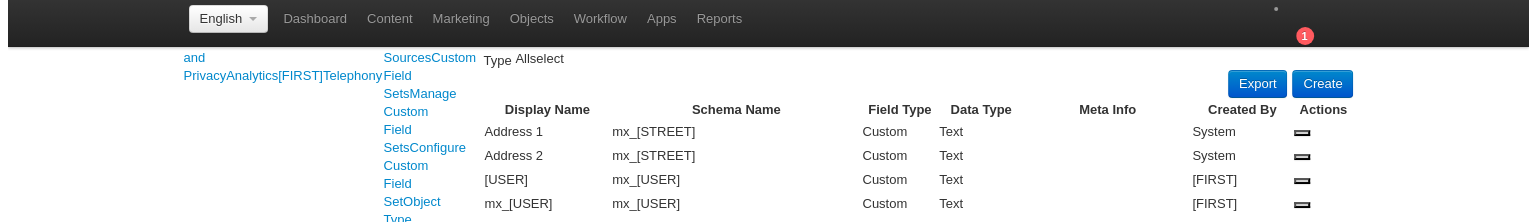 scroll, scrollTop: 159, scrollLeft: 0, axis: vertical 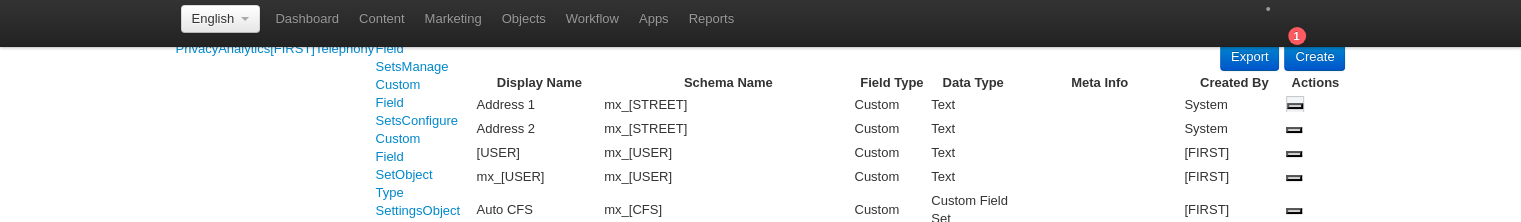 click on "[DELETE_TYPE]" at bounding box center [0, 0] 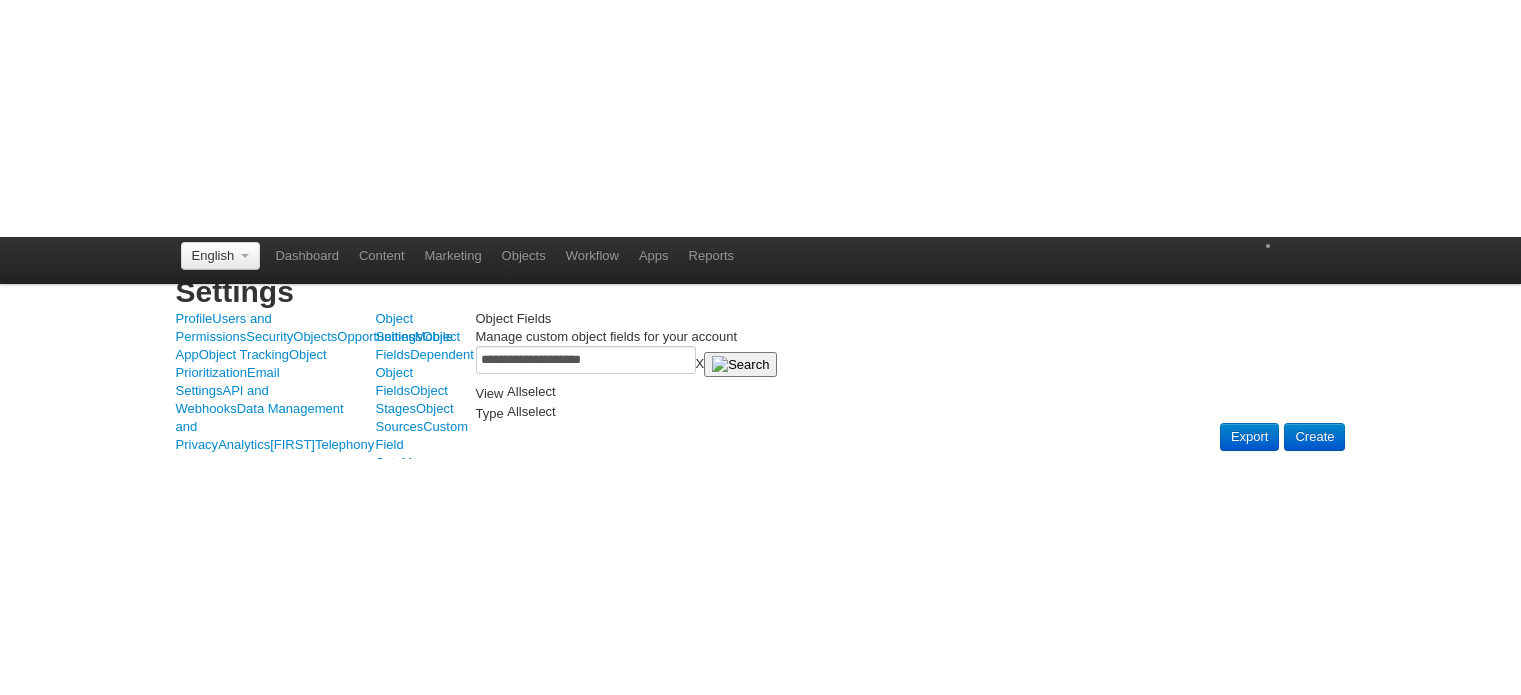 scroll, scrollTop: 0, scrollLeft: 0, axis: both 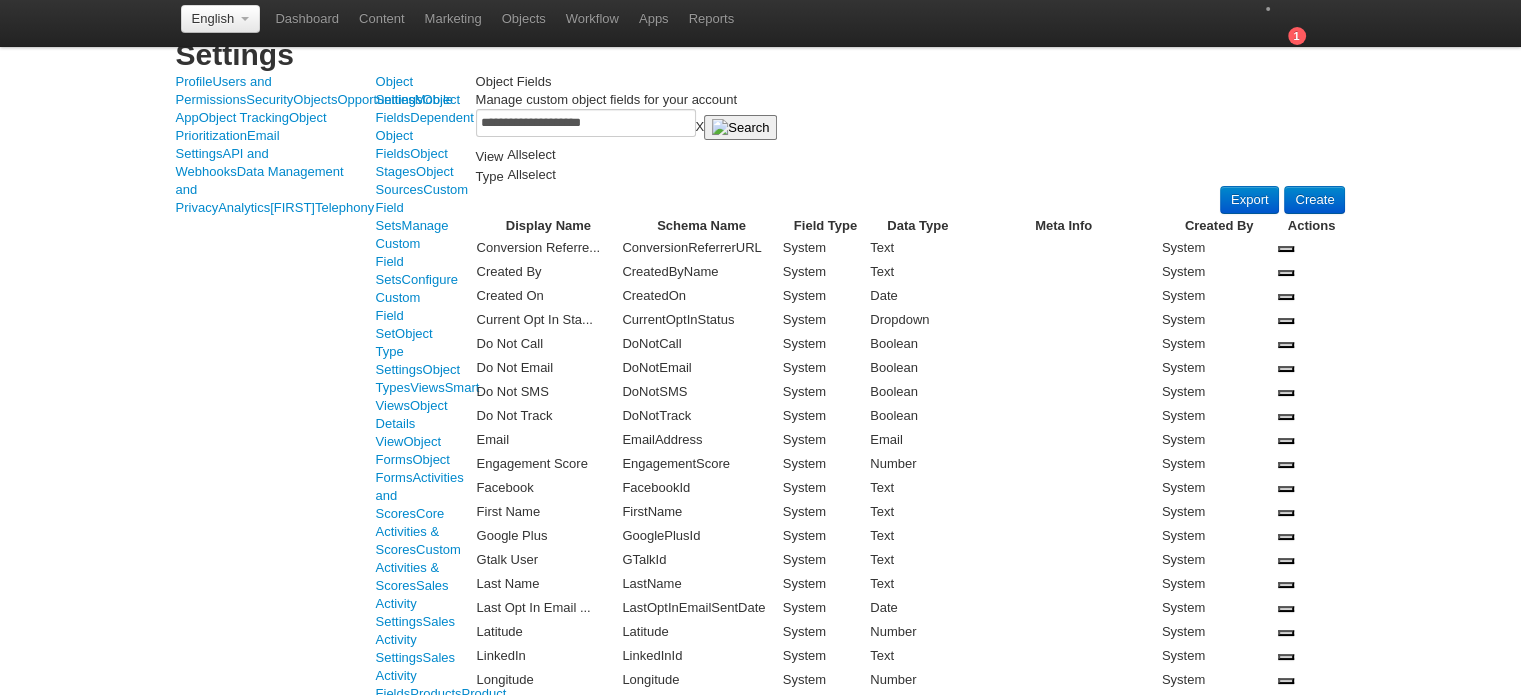 click on "All" at bounding box center (514, 154) 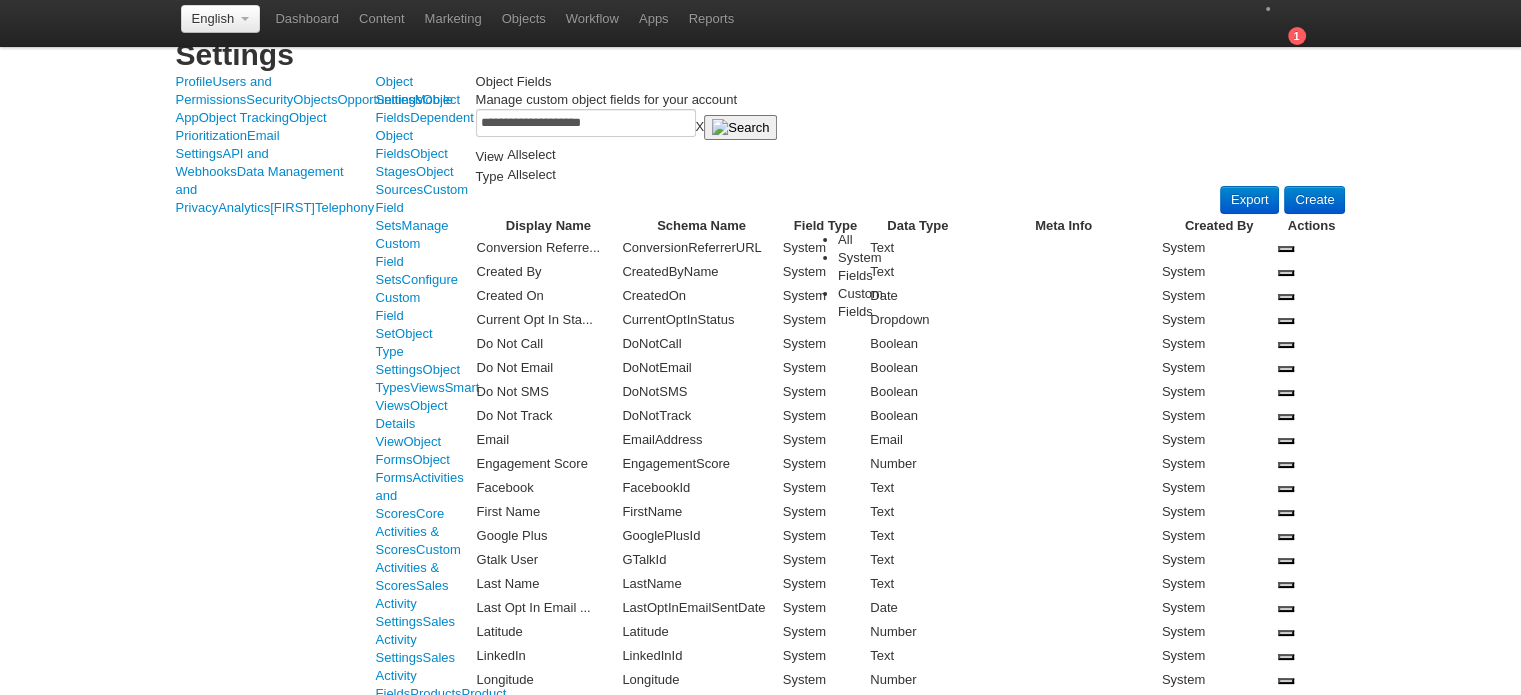 click on "Custom Fields" at bounding box center (874, 303) 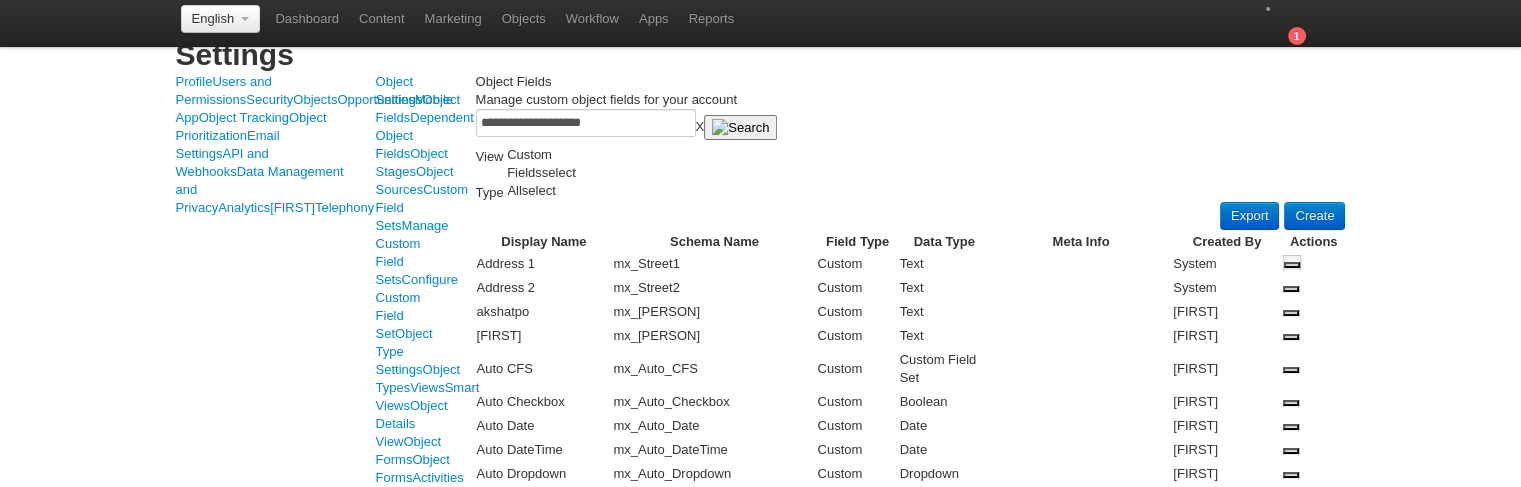 click on "[DELETE_TYPE]" at bounding box center (0, 0) 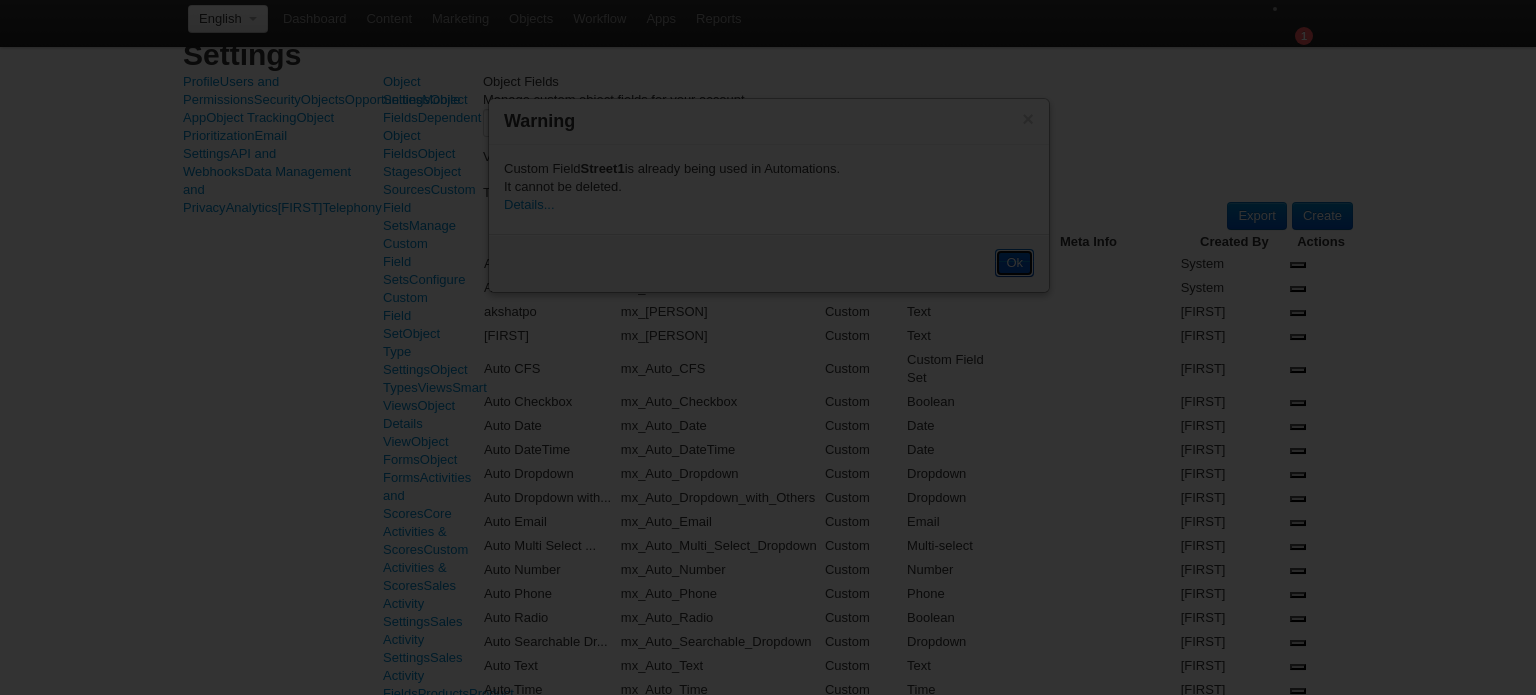 click on "Ok" at bounding box center (1014, 263) 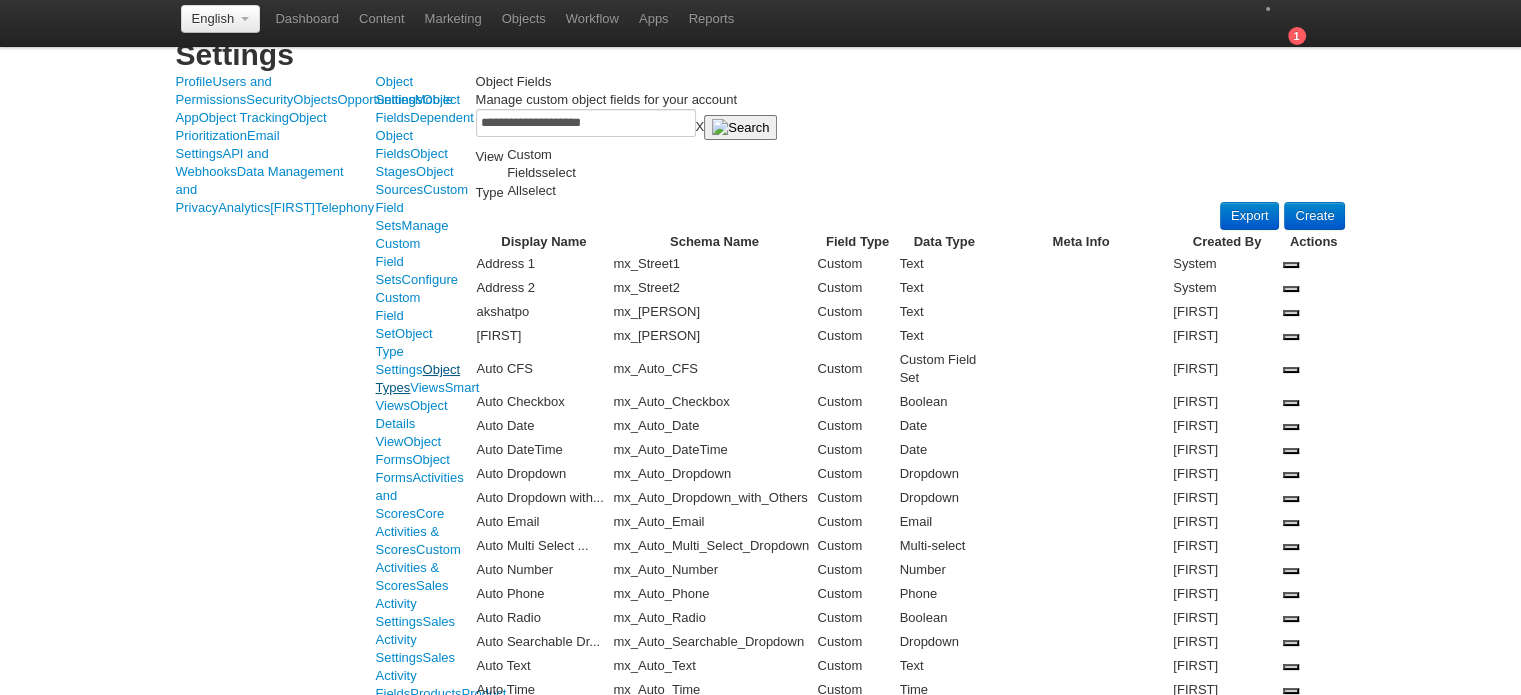 click on "Object Types" at bounding box center (418, 378) 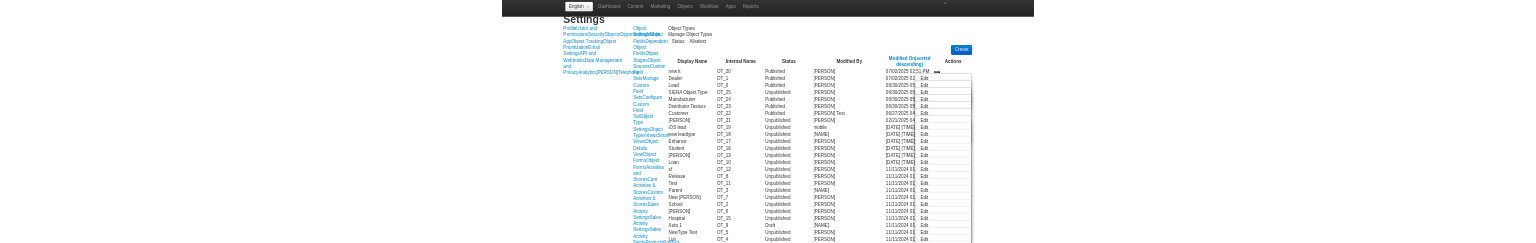 scroll, scrollTop: 0, scrollLeft: 0, axis: both 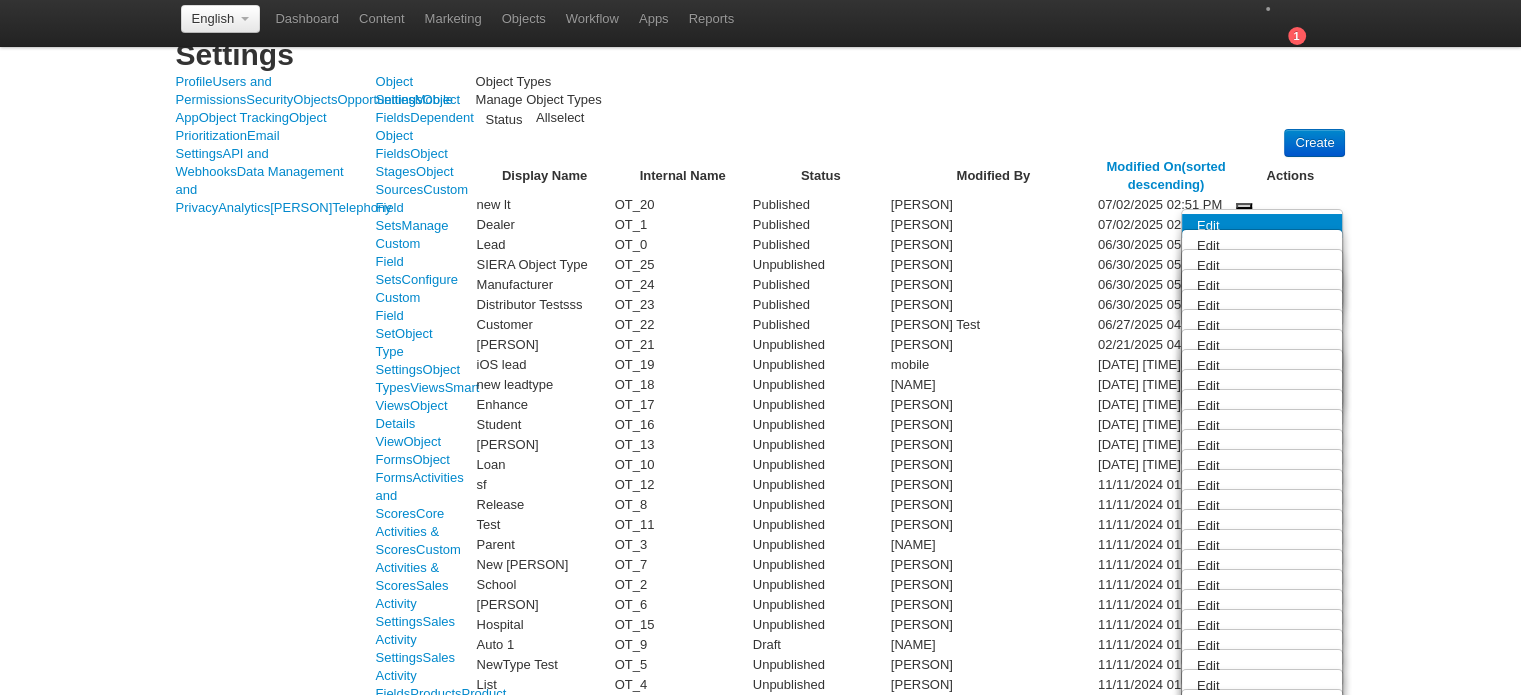 click on "Edit" at bounding box center [1262, 226] 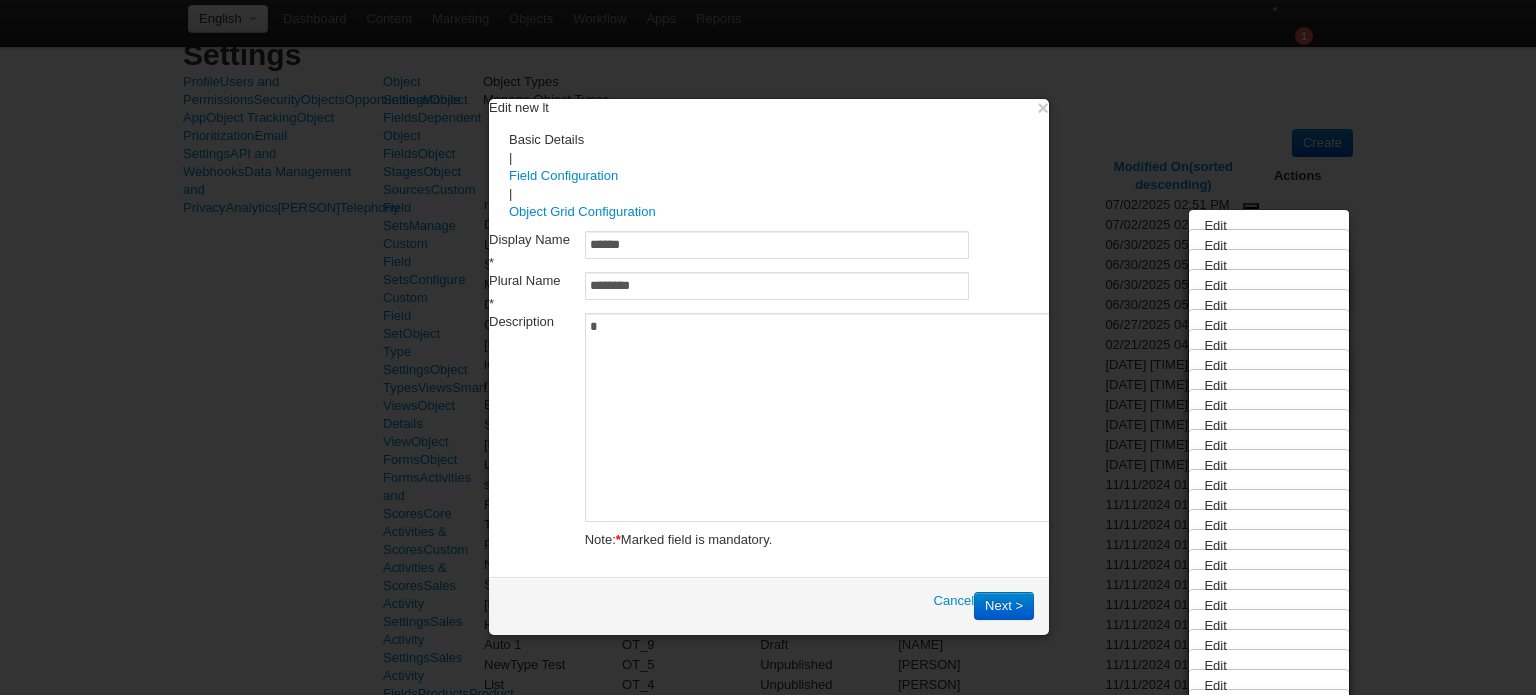 click on "[FIELD_CONFIGURATION]" at bounding box center [789, 176] 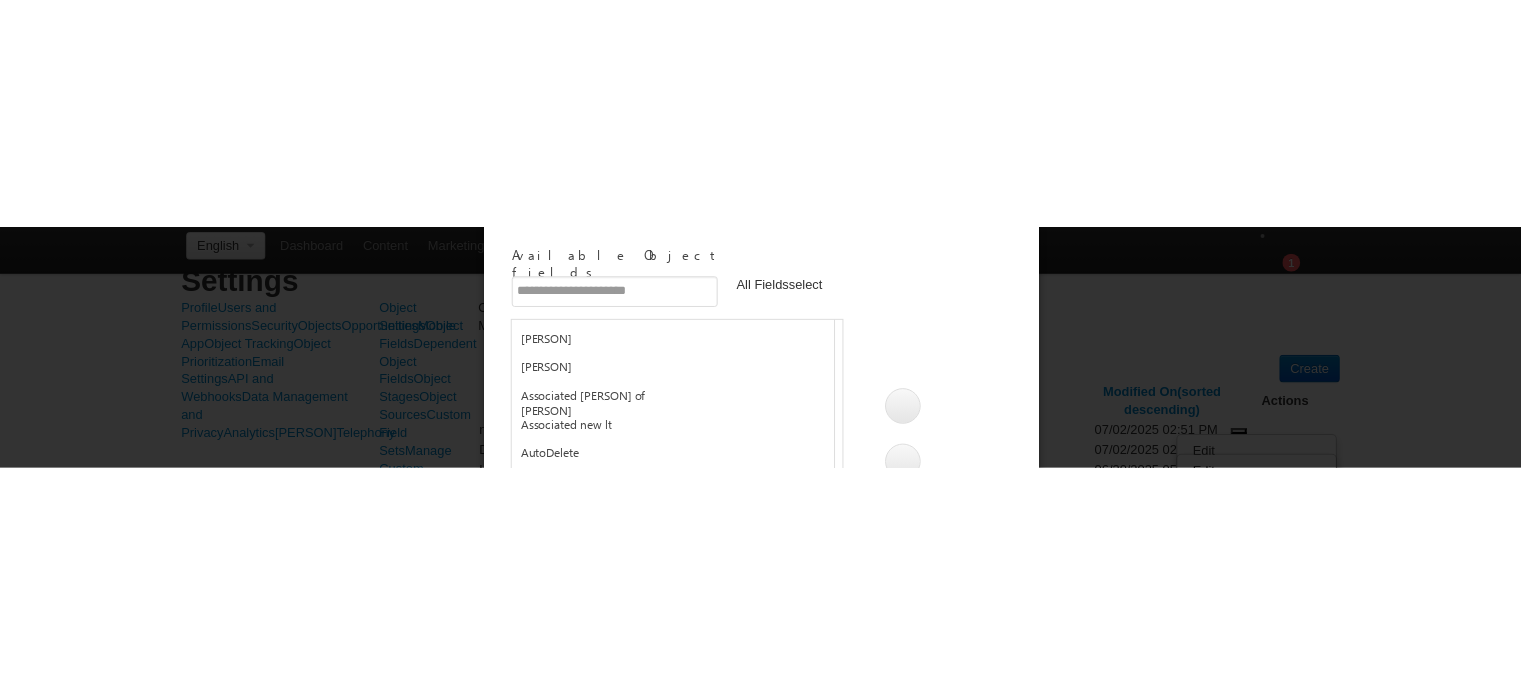 scroll, scrollTop: 236, scrollLeft: 0, axis: vertical 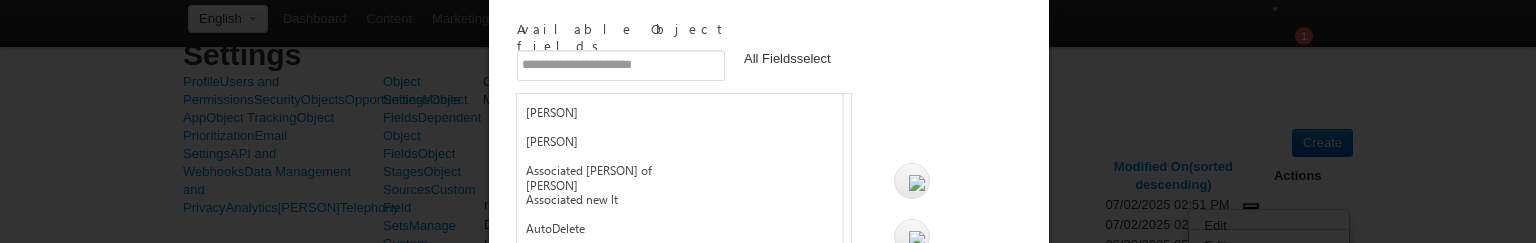 click on "[CFS_TYPE]" at bounding box center (696, 286) 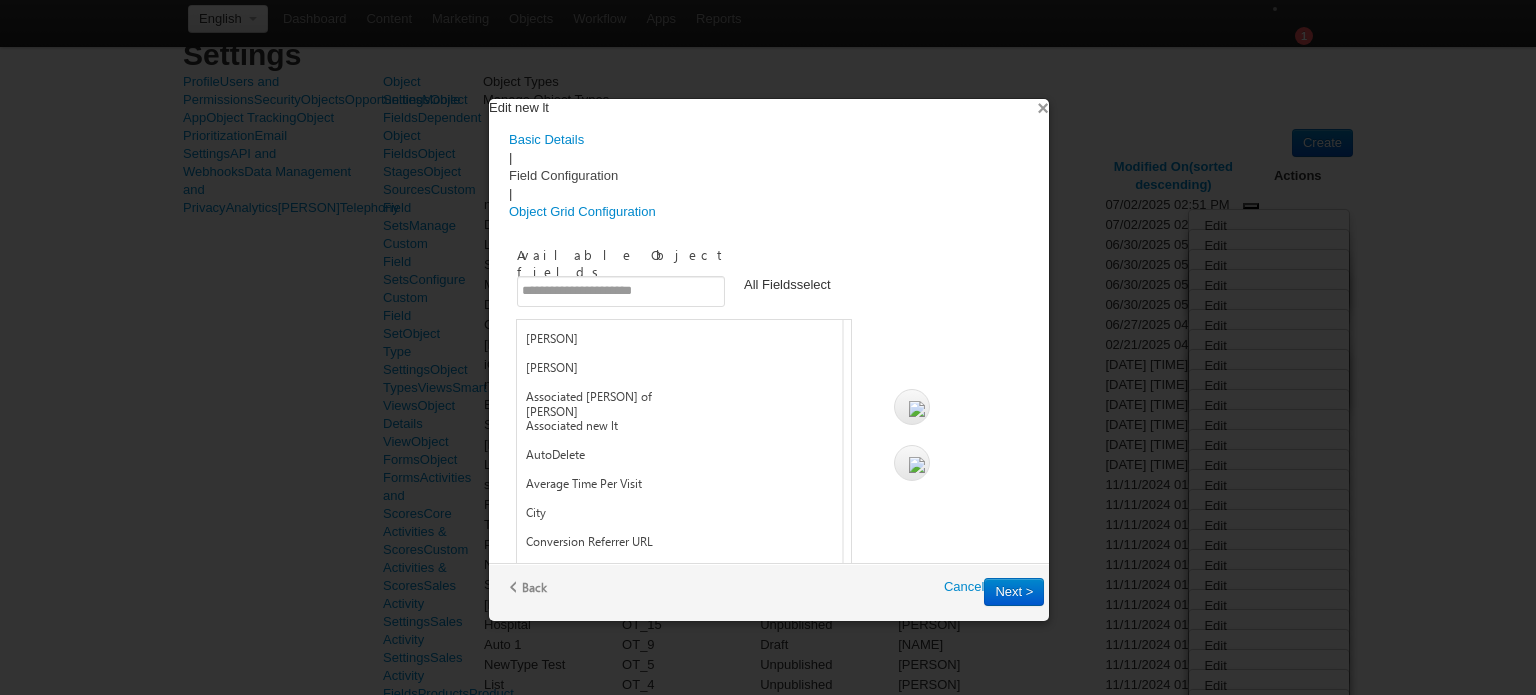 click on "×" at bounding box center [1043, 108] 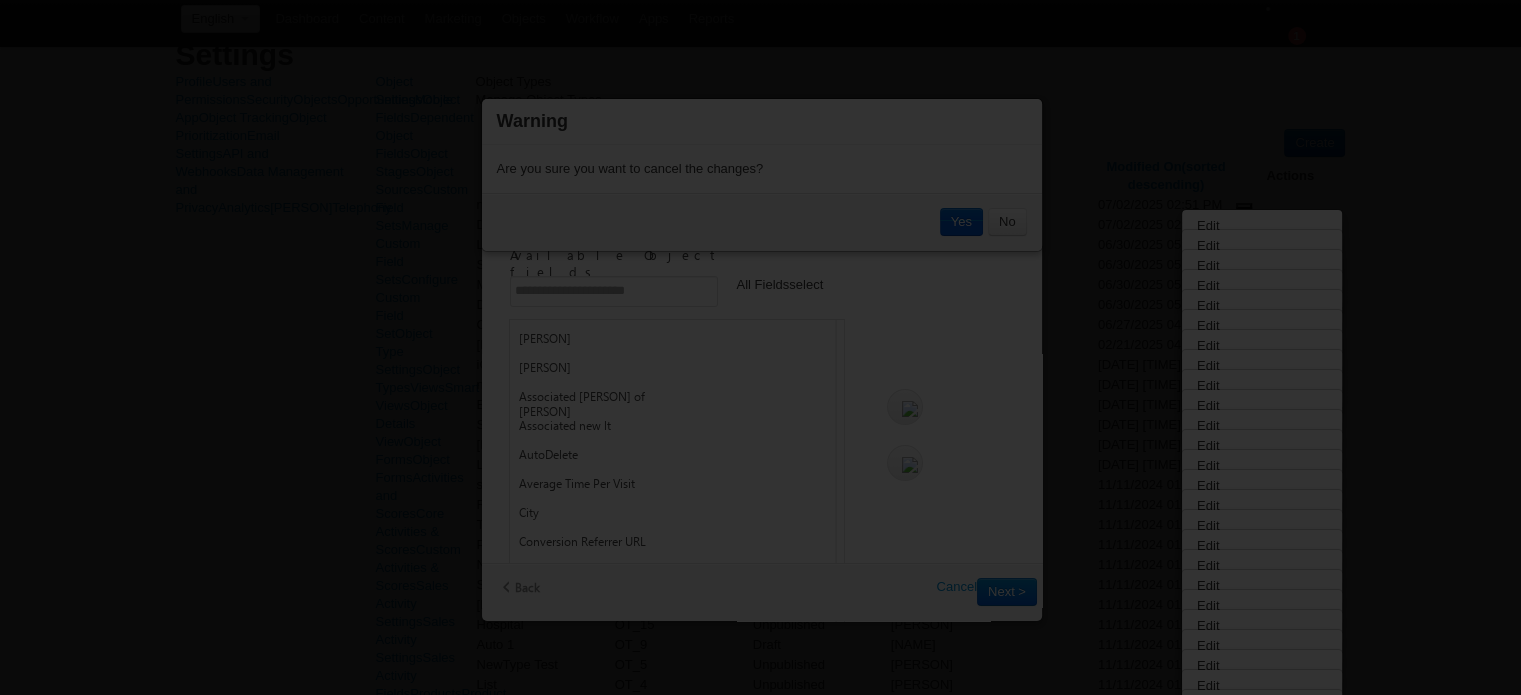 click on "[YES_TYPE]" at bounding box center [961, 222] 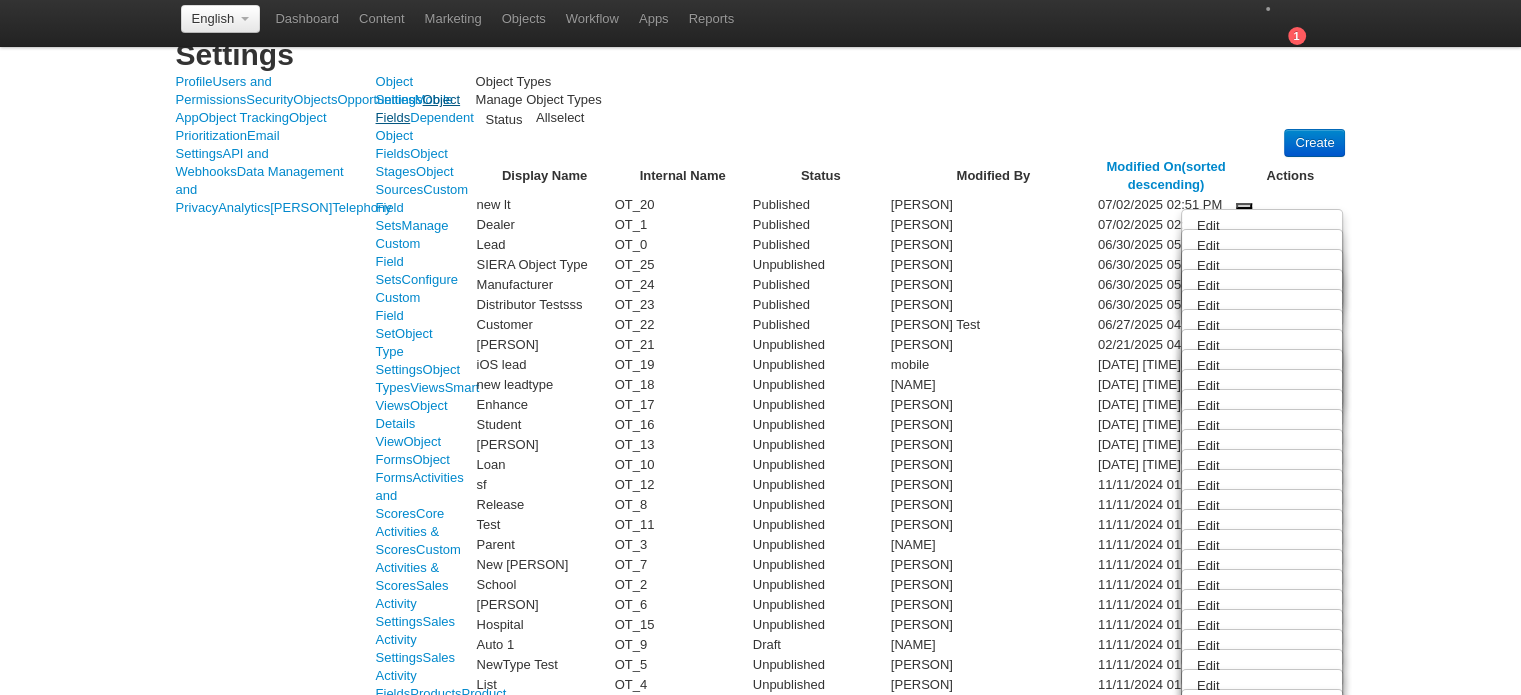 click on "Object Fields" at bounding box center (418, 108) 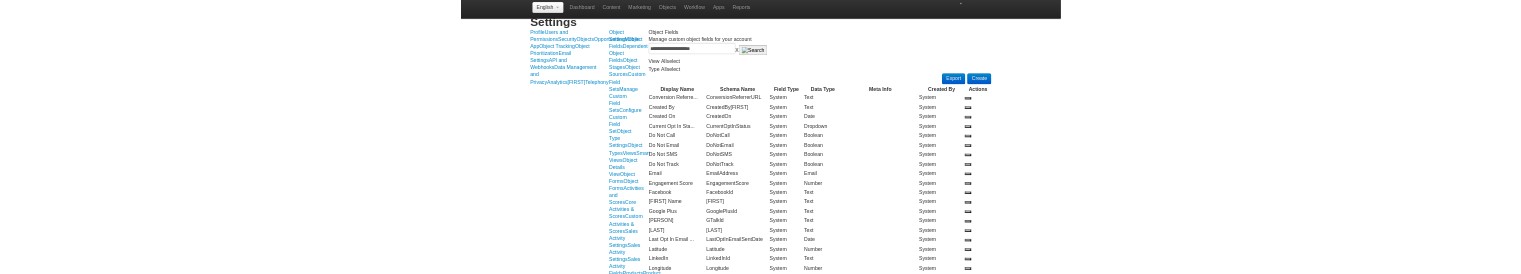 scroll, scrollTop: 0, scrollLeft: 0, axis: both 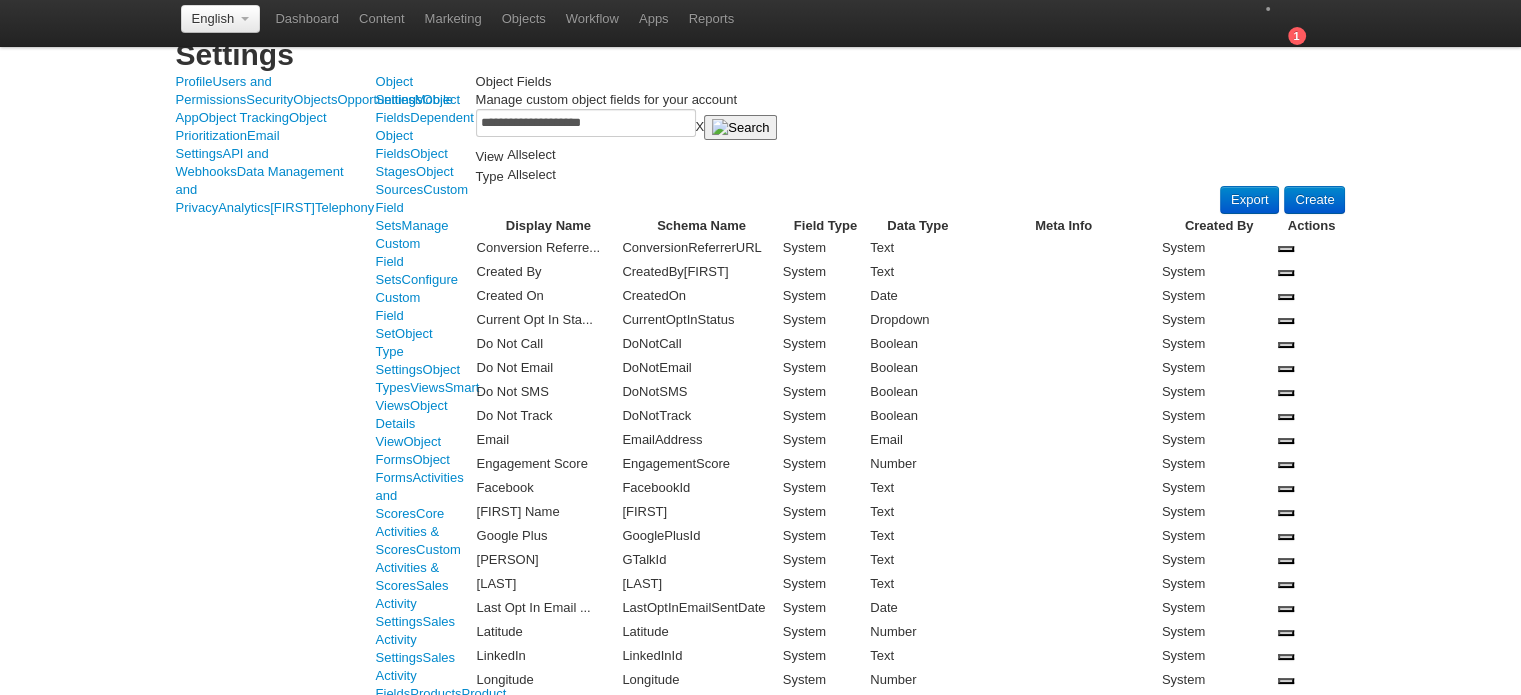 click on "All" at bounding box center [514, 154] 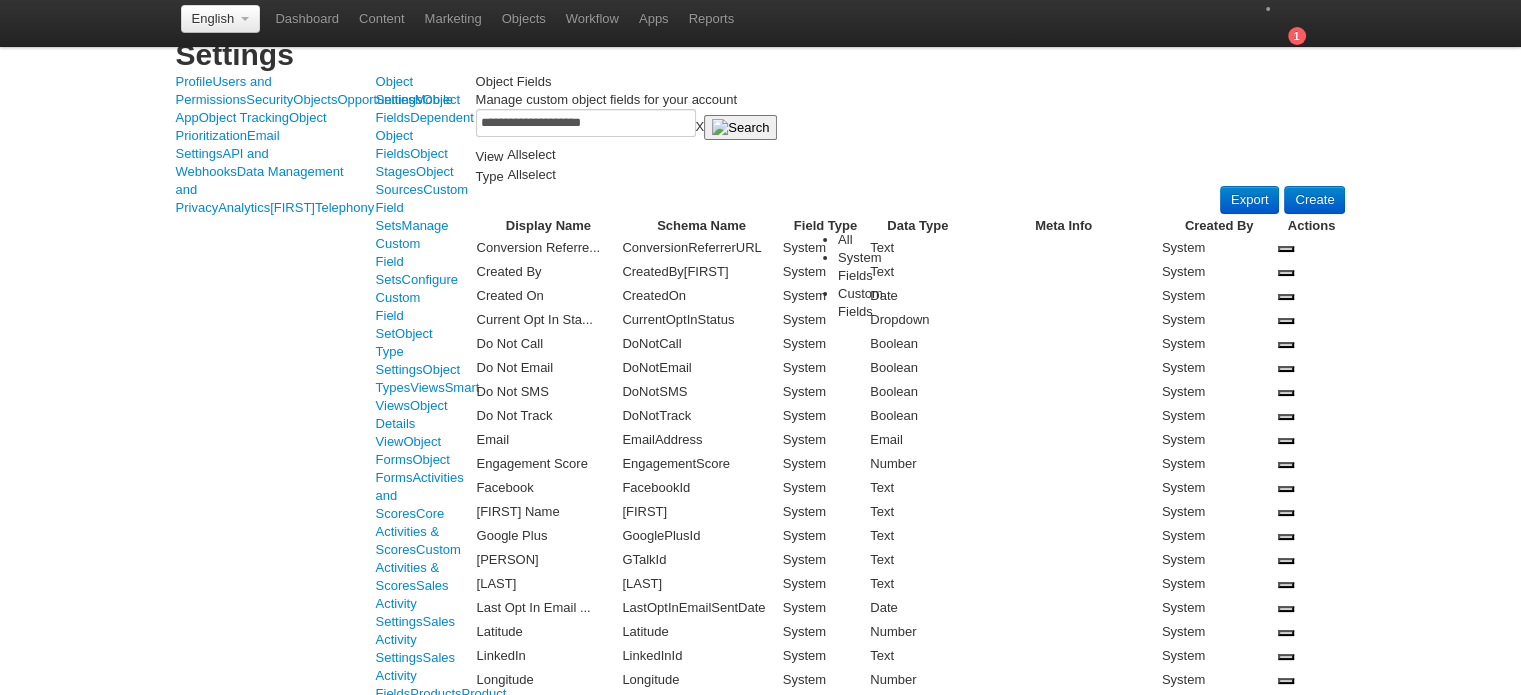 click on "System Fields" at bounding box center (874, 267) 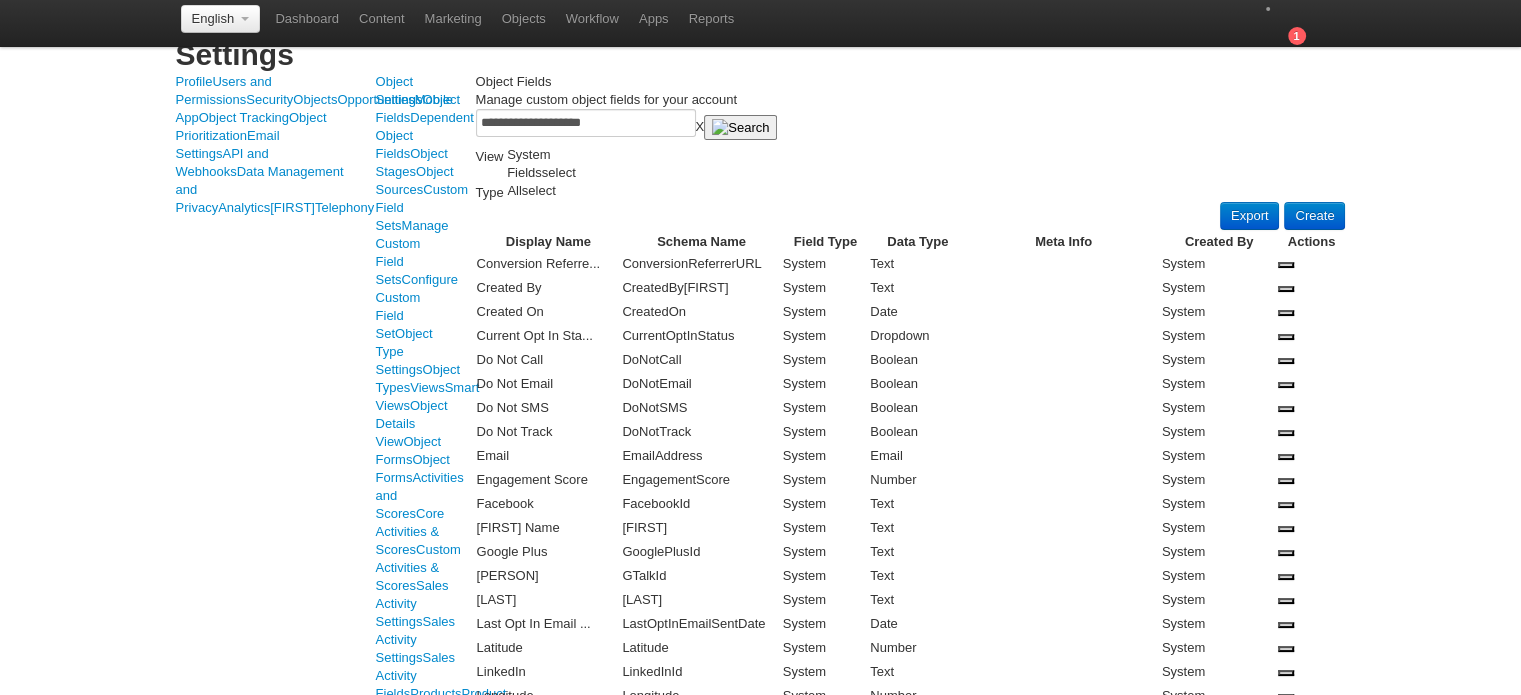 click on "System Fields" at bounding box center [528, 163] 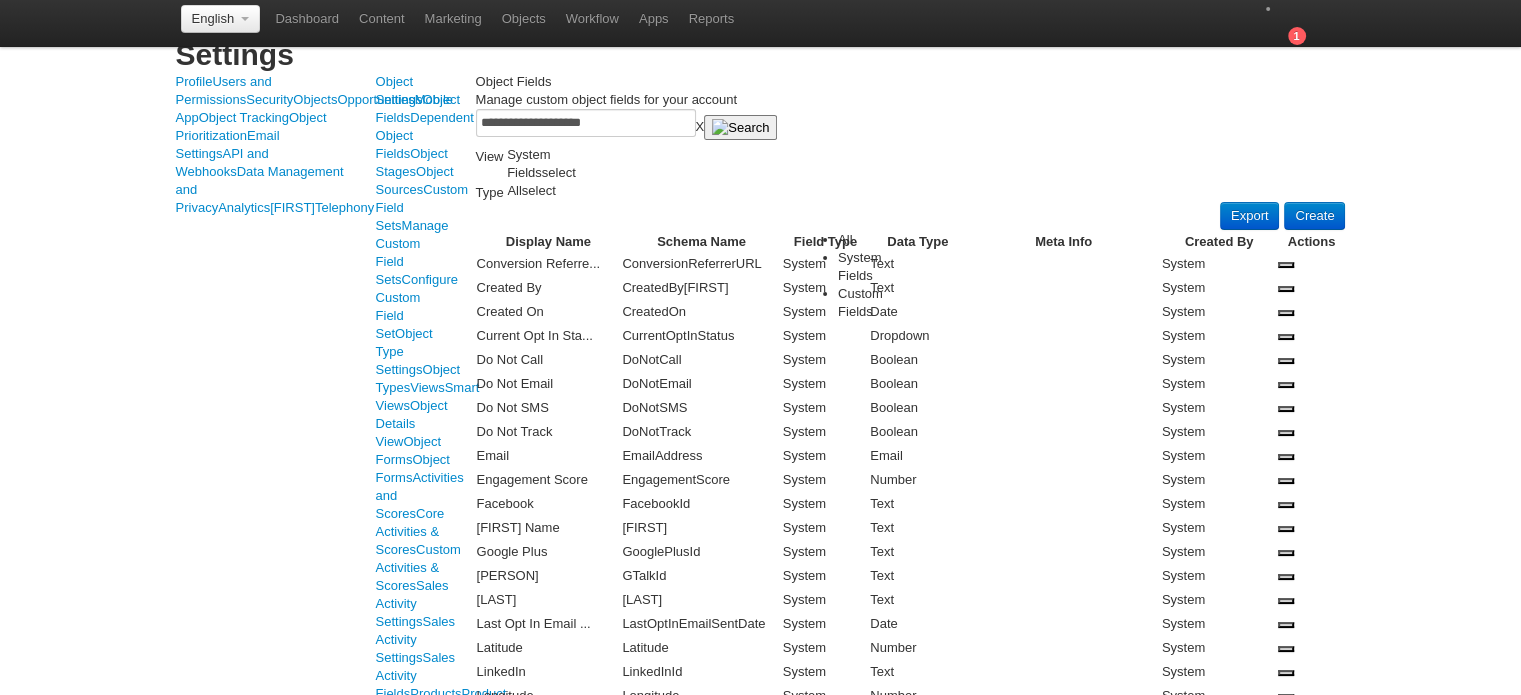click on "Custom Fields" at bounding box center (874, 303) 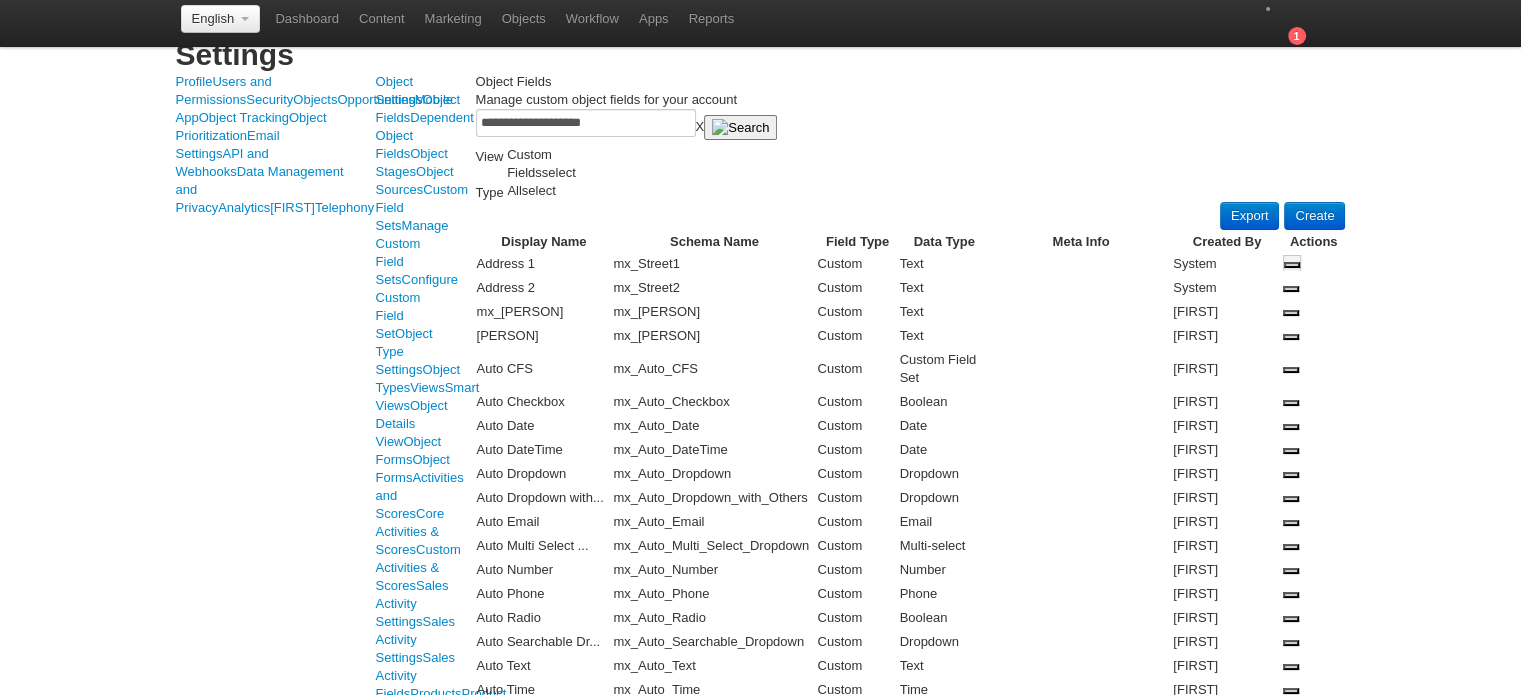 click on "[DELETE_TYPE]" at bounding box center (0, 0) 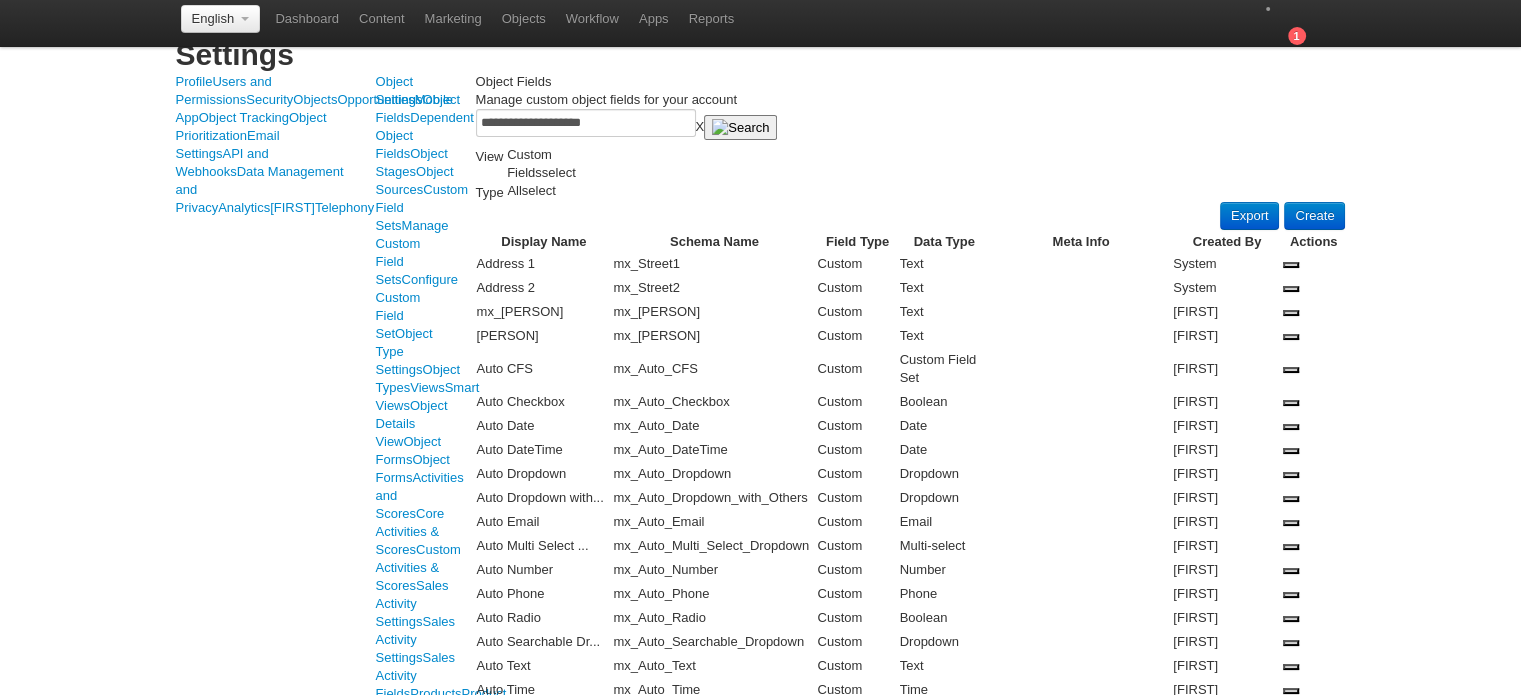 click on "Custom Fields" at bounding box center (529, 163) 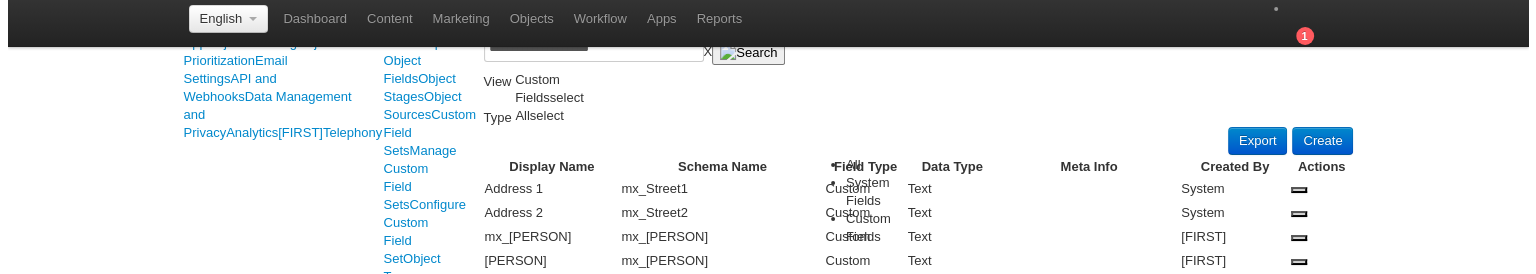 scroll, scrollTop: 107, scrollLeft: 0, axis: vertical 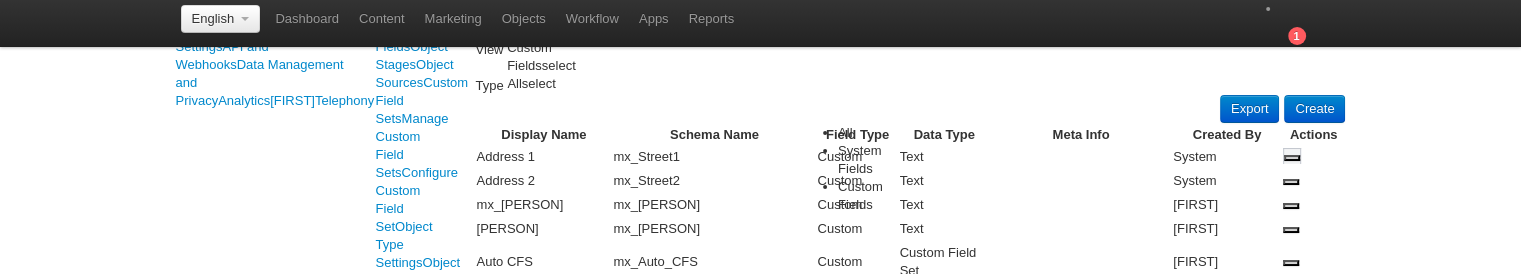 click on "[DELETE_TYPE]" at bounding box center (0, 0) 